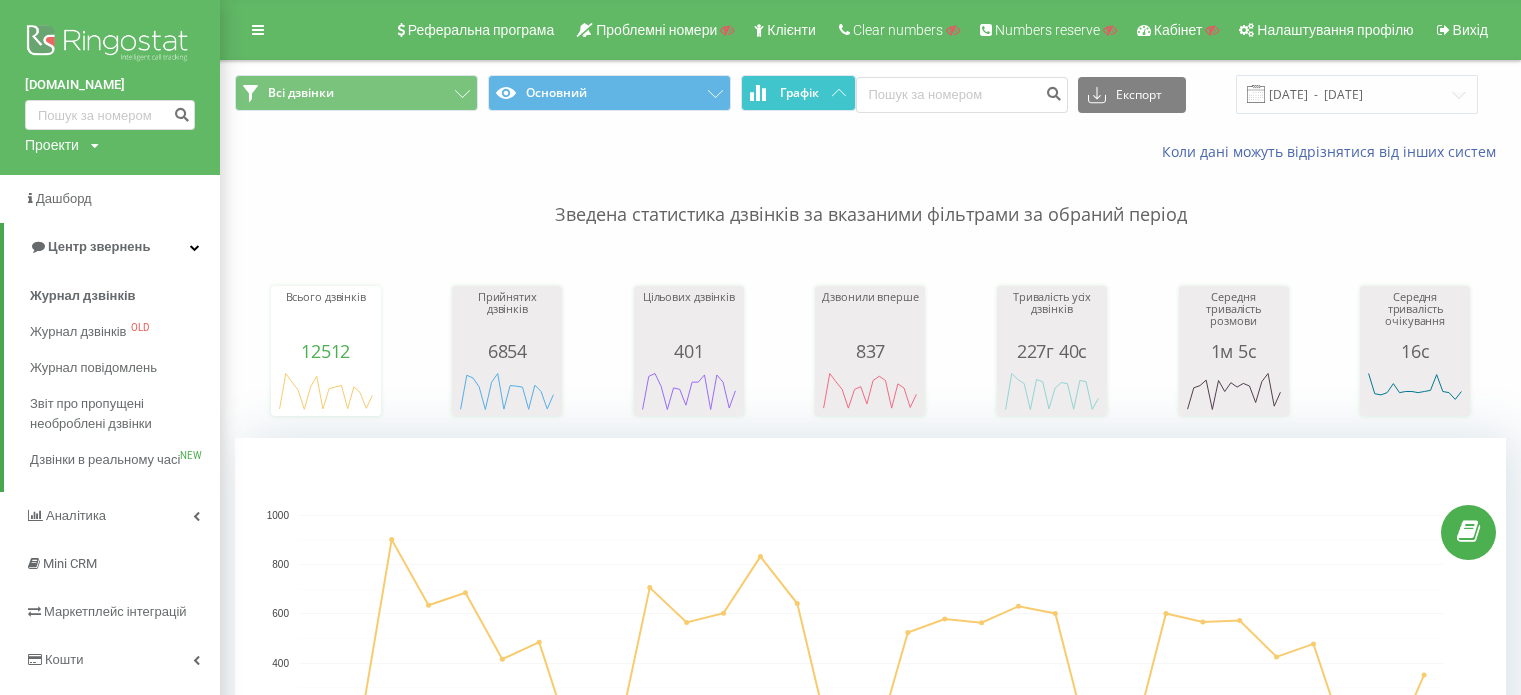 scroll, scrollTop: 0, scrollLeft: 0, axis: both 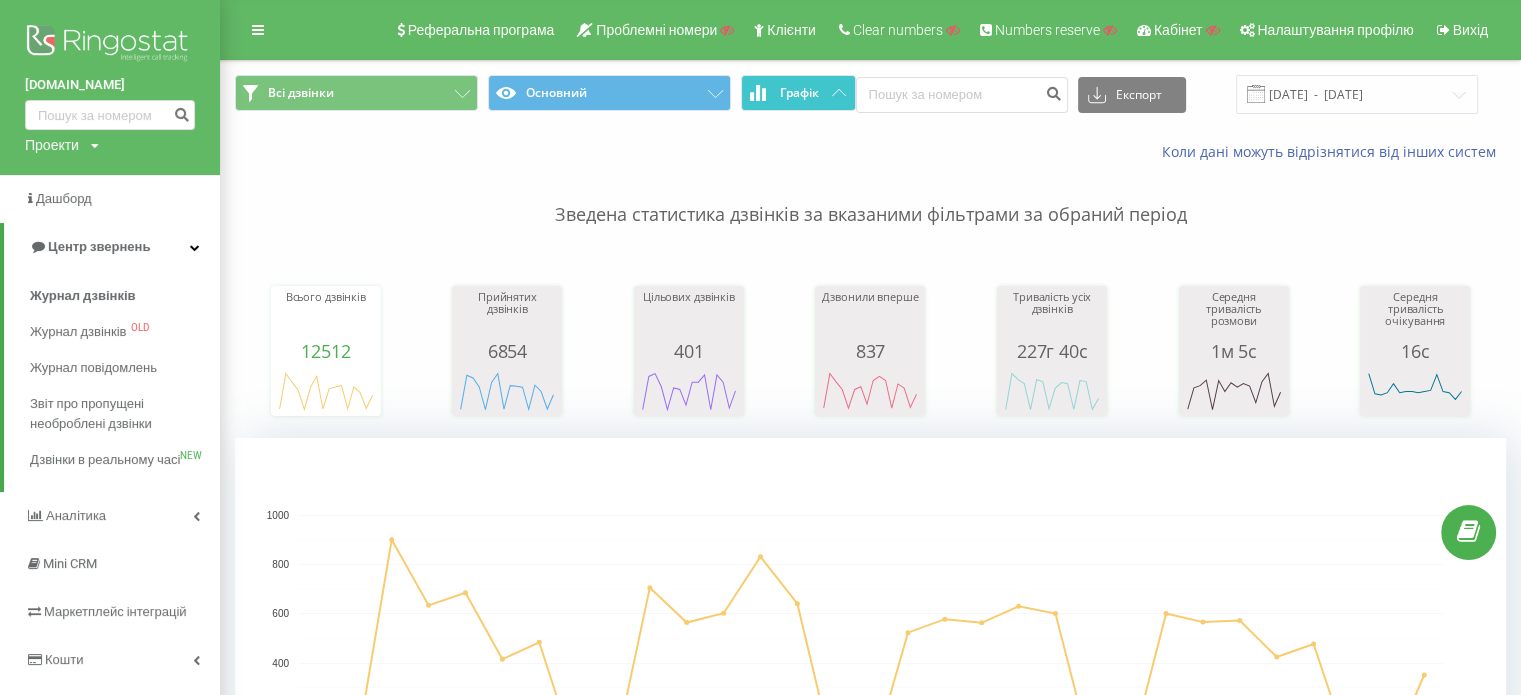 click on "Графік" at bounding box center [798, 93] 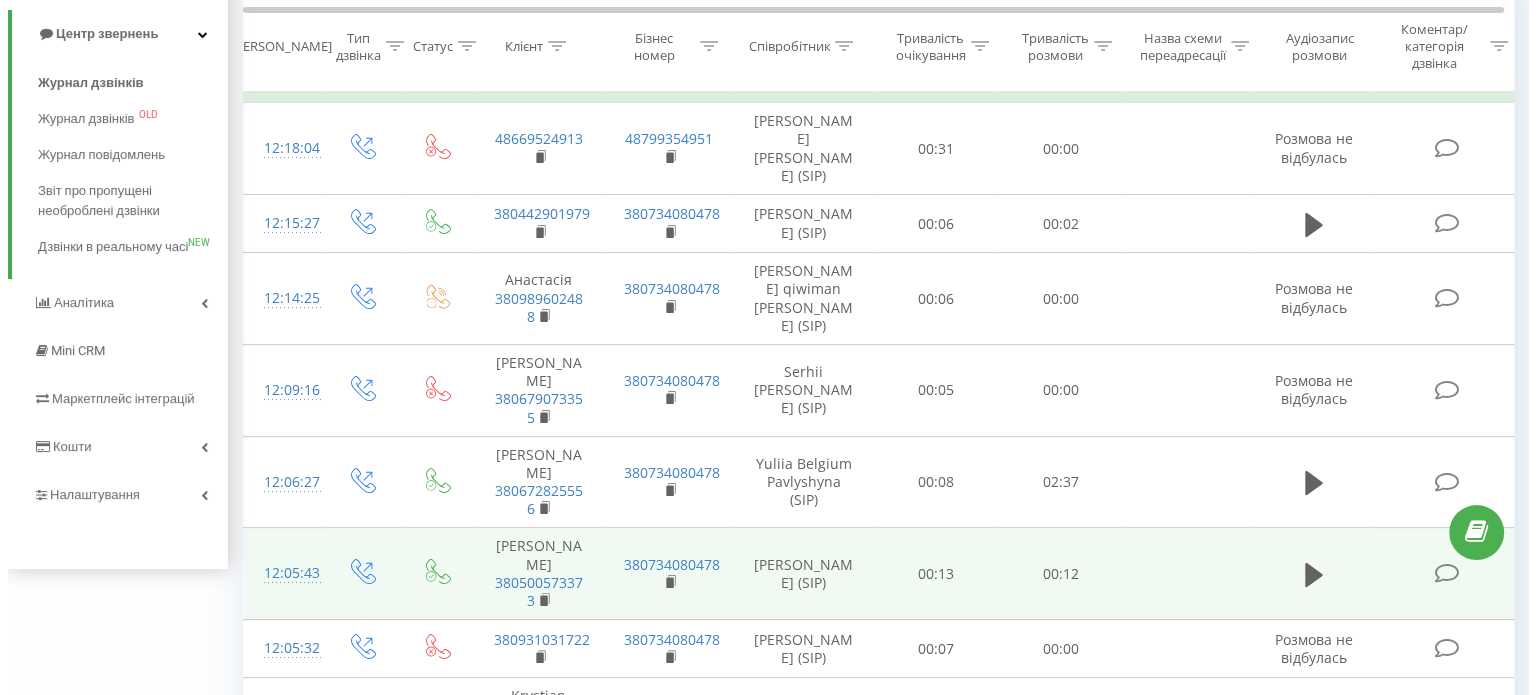 scroll, scrollTop: 300, scrollLeft: 0, axis: vertical 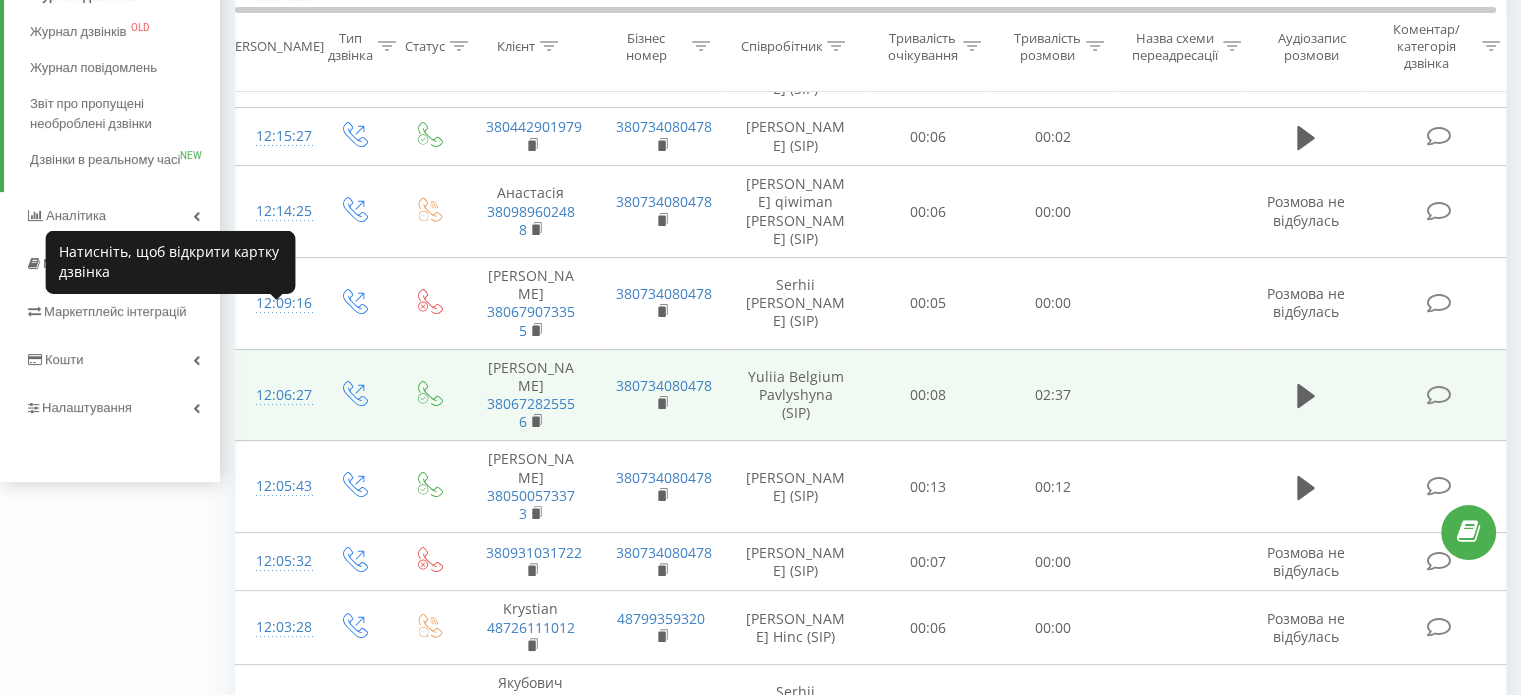 click on "12:06:27" at bounding box center (276, 395) 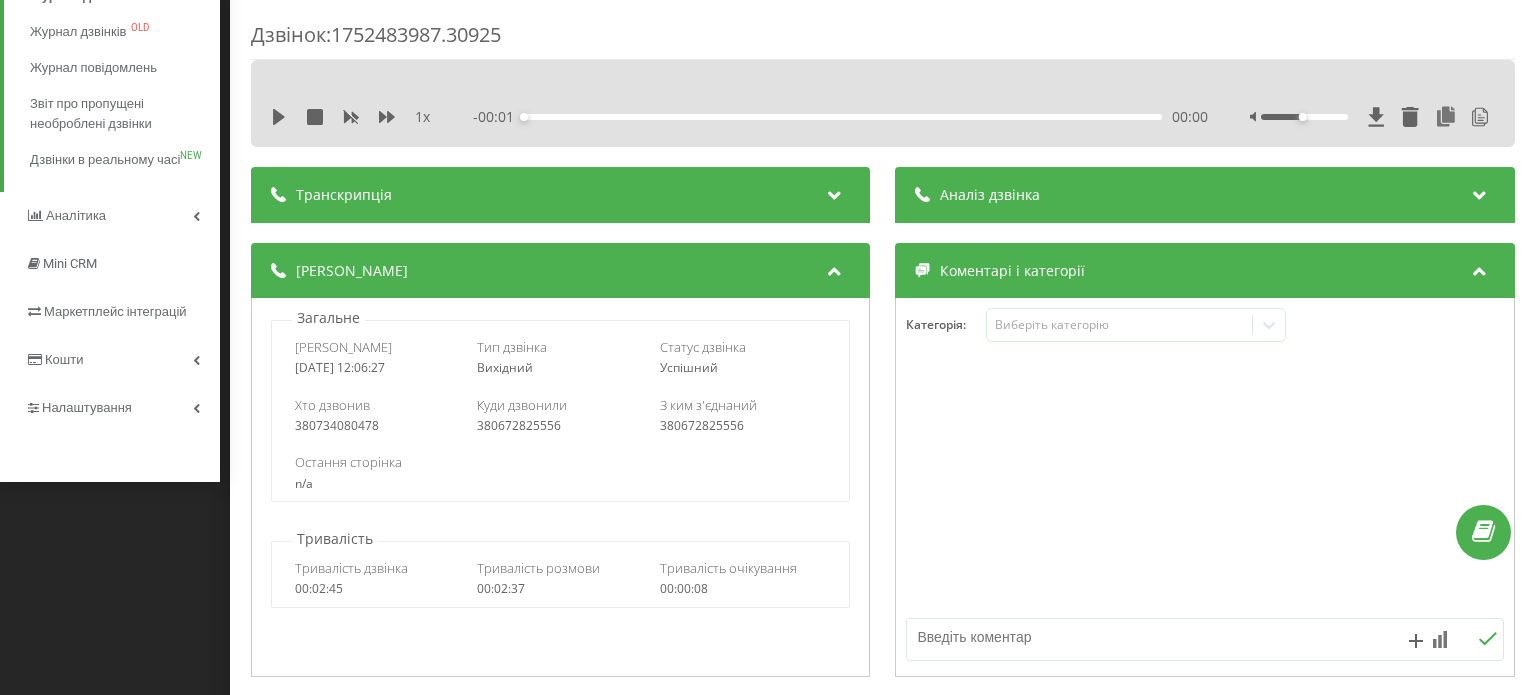 click on "Транскрипція" at bounding box center (560, 195) 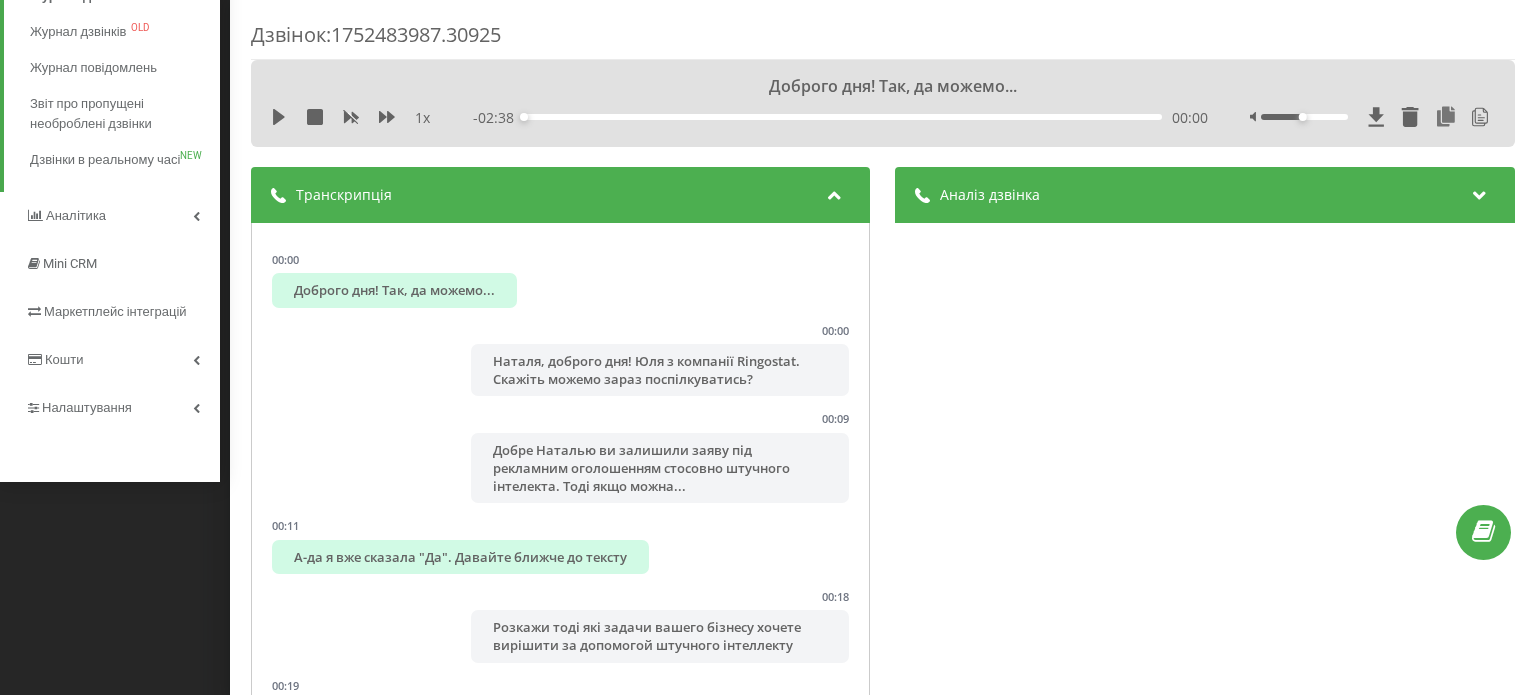 click on "Аналіз дзвінка" at bounding box center [1205, 195] 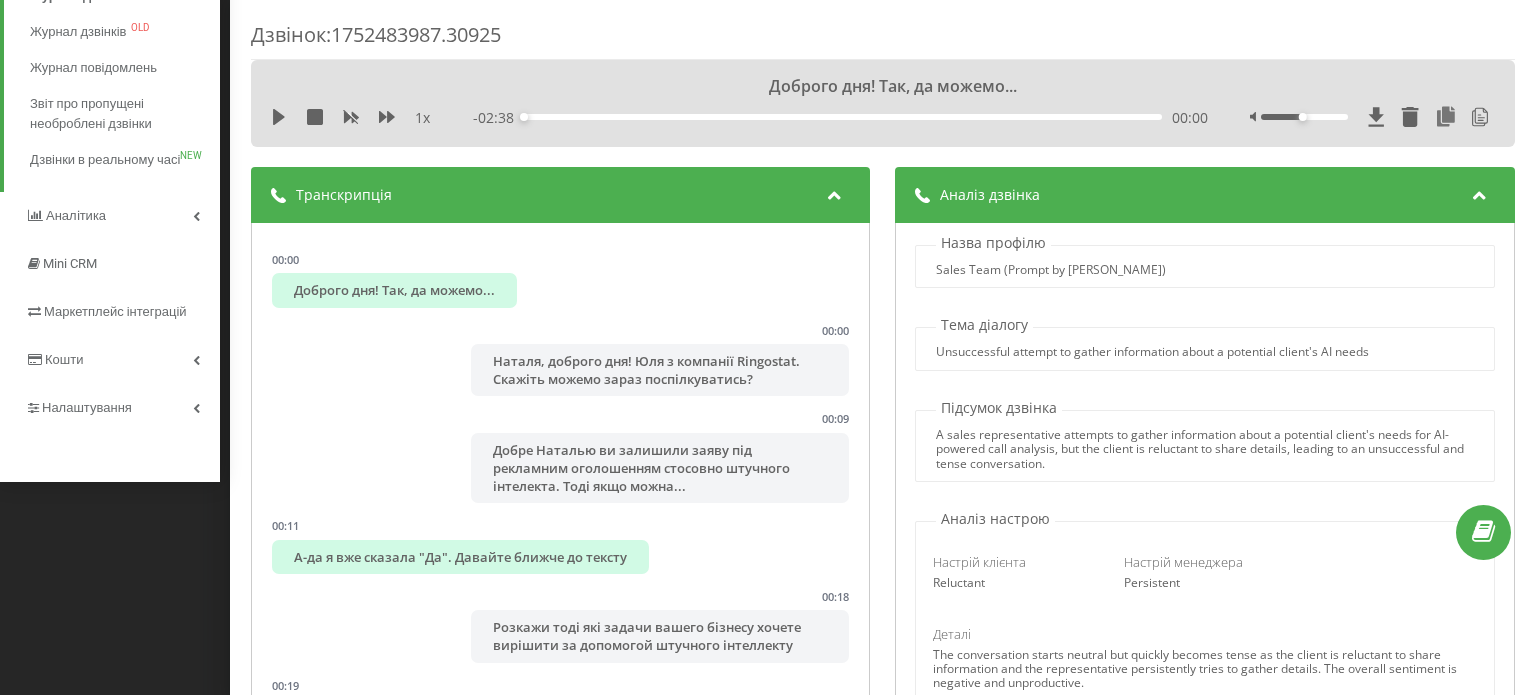 click on "Транскрипція 00:00 Доброго дня! Так, да можемо... 00:00 Наталя, доброго дня! Юля з компанії Ringostat. Скажіть можемо зараз поспілкуватись? 00:09 Добре Наталью ви залишили заяву під рекламним оголошенням стосовно штучного інтелекта. Тоді якщо можна... 00:11 А-да я вже сказала "Да". Давайте ближче до тексту 00:18 Розкажи тоді які задачи вашего бізнесу хочете вирішити за допомогой штучного інтеллекту 00:19 Ніяльки, я побачила вашу рекламу. Там було написано: можна дізнатися більше? Я хочу дізналися більшим 00:30 00:49 - Оно с Binotel интегрируется? Так. Ни не розглядаю на твину 8 минуты 00:53 3" at bounding box center [883, 545] 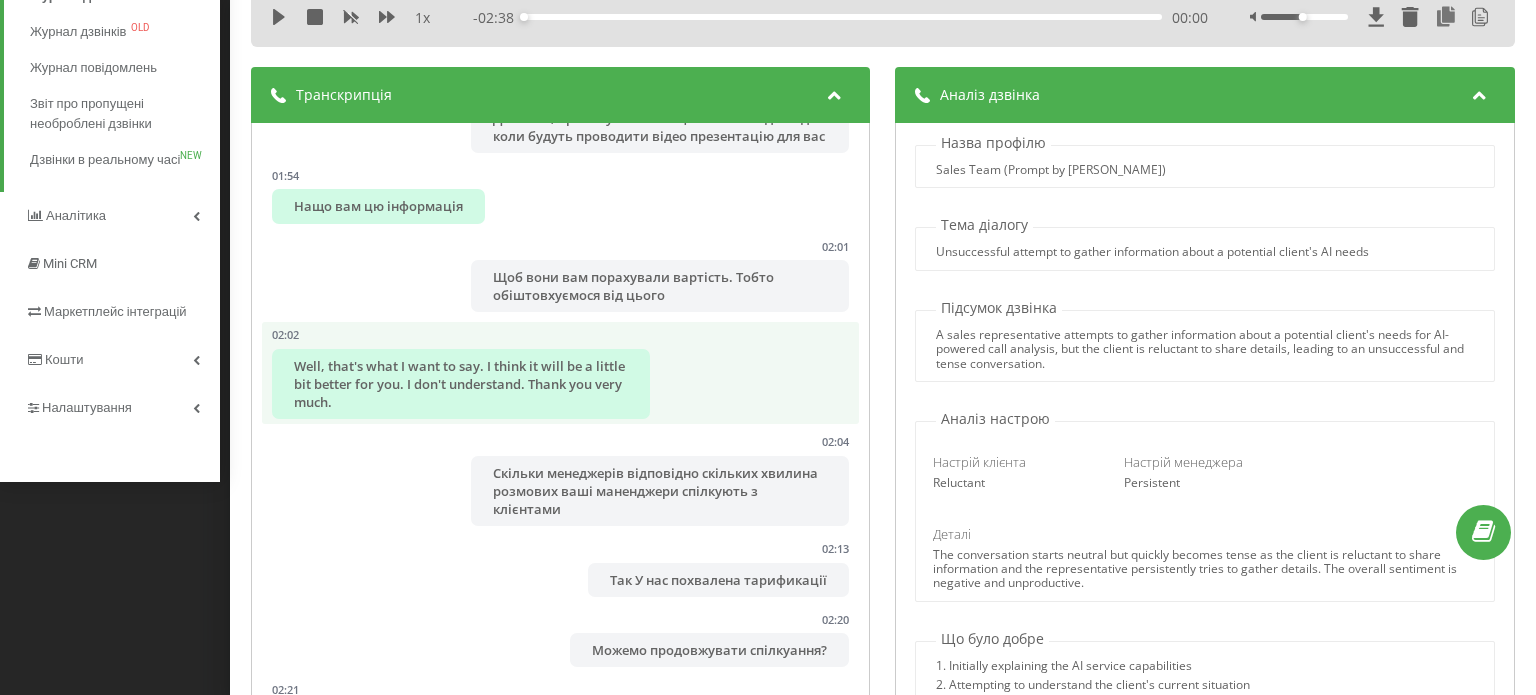 scroll, scrollTop: 1875, scrollLeft: 0, axis: vertical 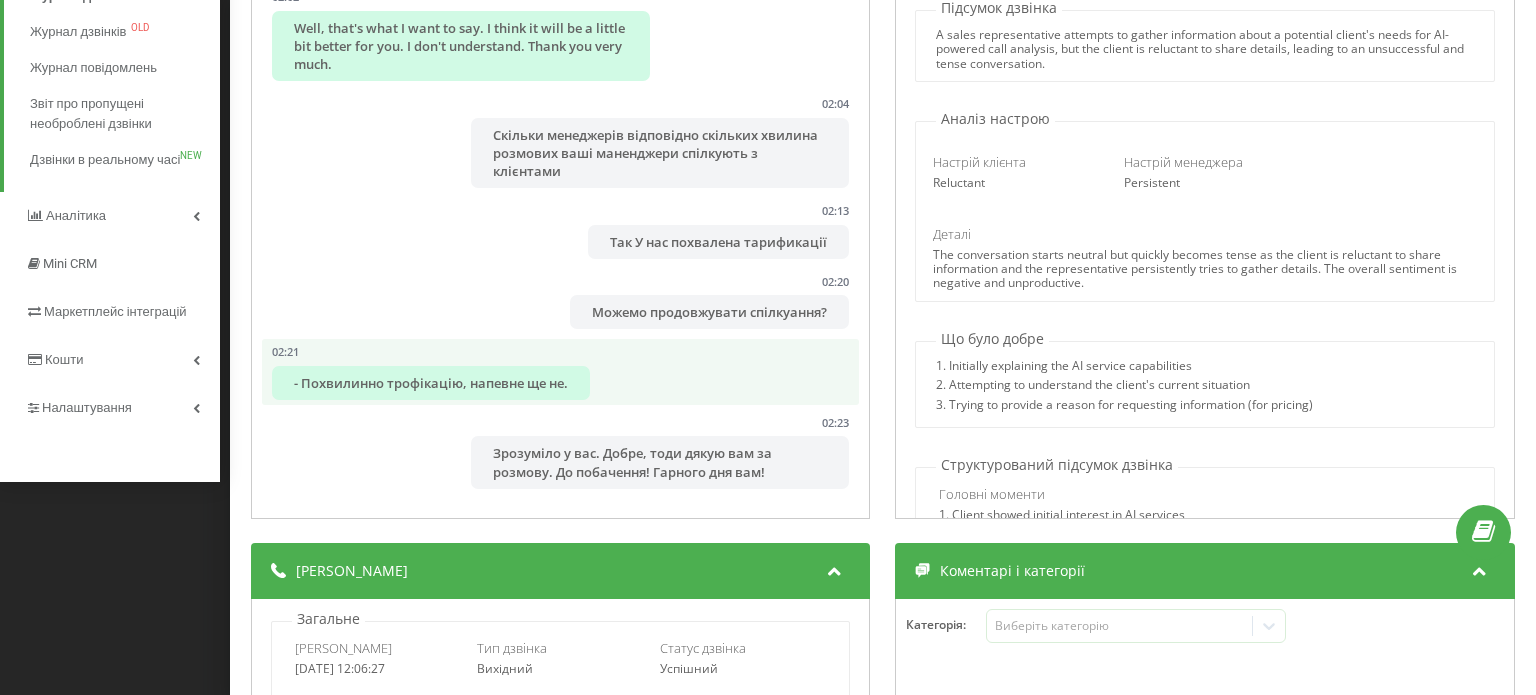 click on "- Похвилинно трофікацію, напевне ще не." at bounding box center (431, 383) 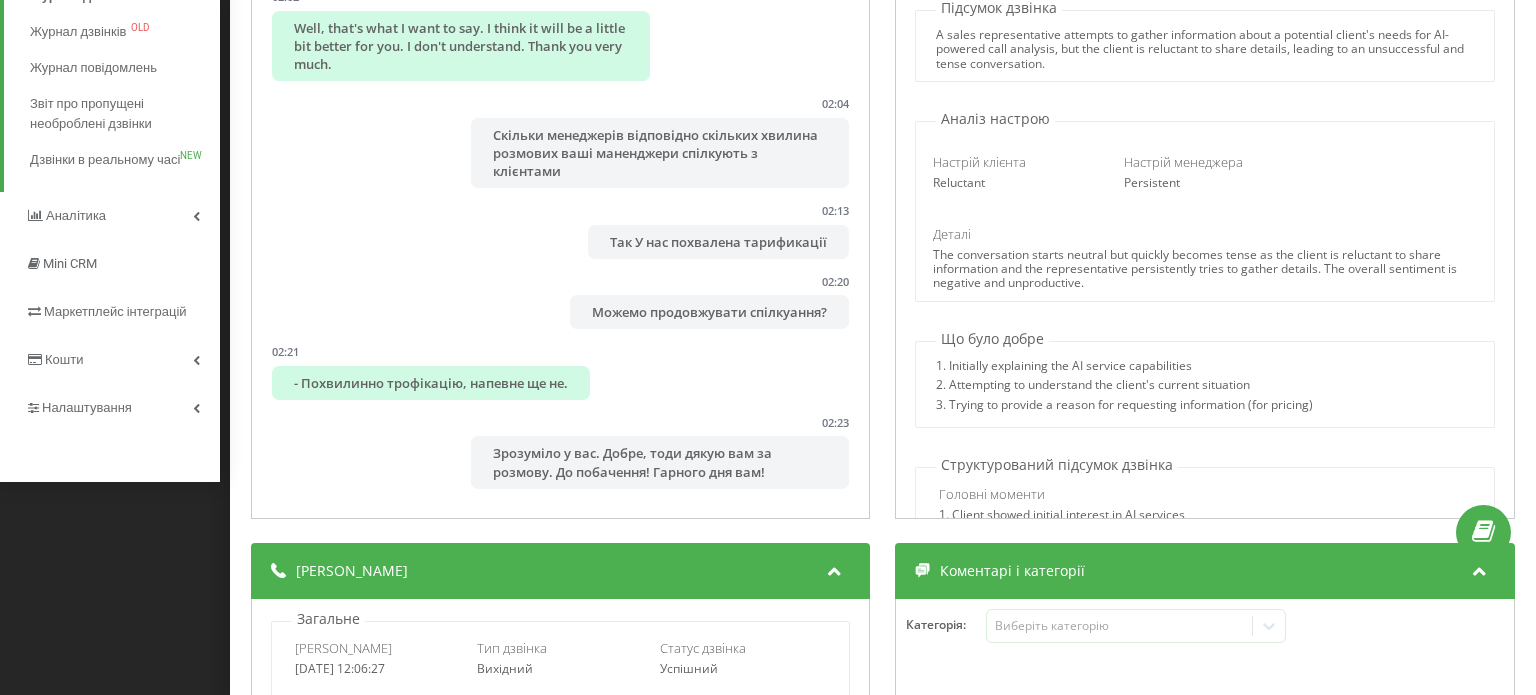 click on "Транскрипція 00:00 Доброго дня! Так, да можемо... 00:00 Наталя, доброго дня! Юля з компанії Ringostat. Скажіть можемо зараз поспілкуватись? 00:09 Добре Наталью ви залишили заяву під рекламним оголошенням стосовно штучного інтелекта. Тоді якщо можна... 00:11 А-да я вже сказала "Да". Давайте ближче до тексту 00:18 Розкажи тоді які задачи вашего бізнесу хочете вирішити за допомогой штучного інтеллекту 00:19 Ніяльки, я побачила вашу рекламу. Там було написано: можна дізнатися більше? Я хочу дізналися більшим 00:30 00:49 - Оно с Binotel интегрируется? Так. Ни не розглядаю на твину 8 минуты 00:53 3" at bounding box center (883, 145) 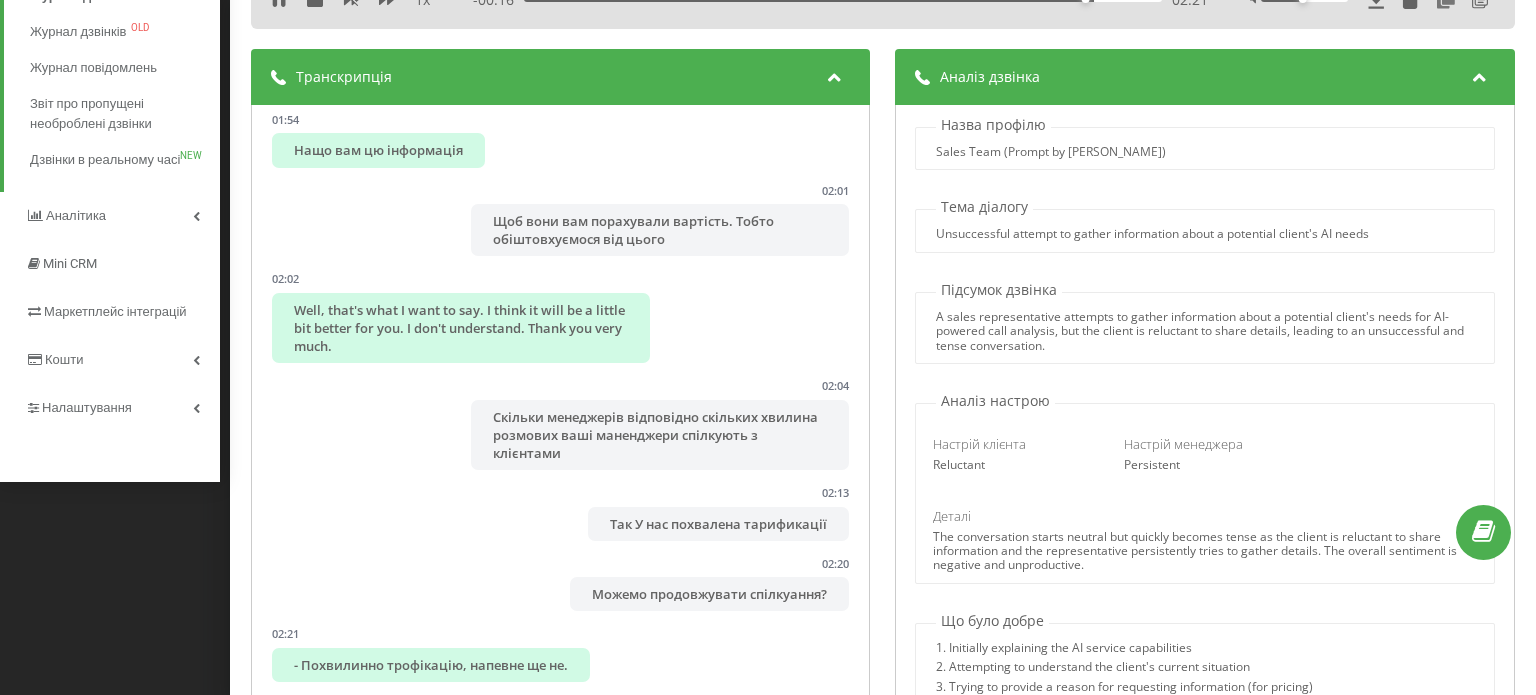 scroll, scrollTop: 0, scrollLeft: 0, axis: both 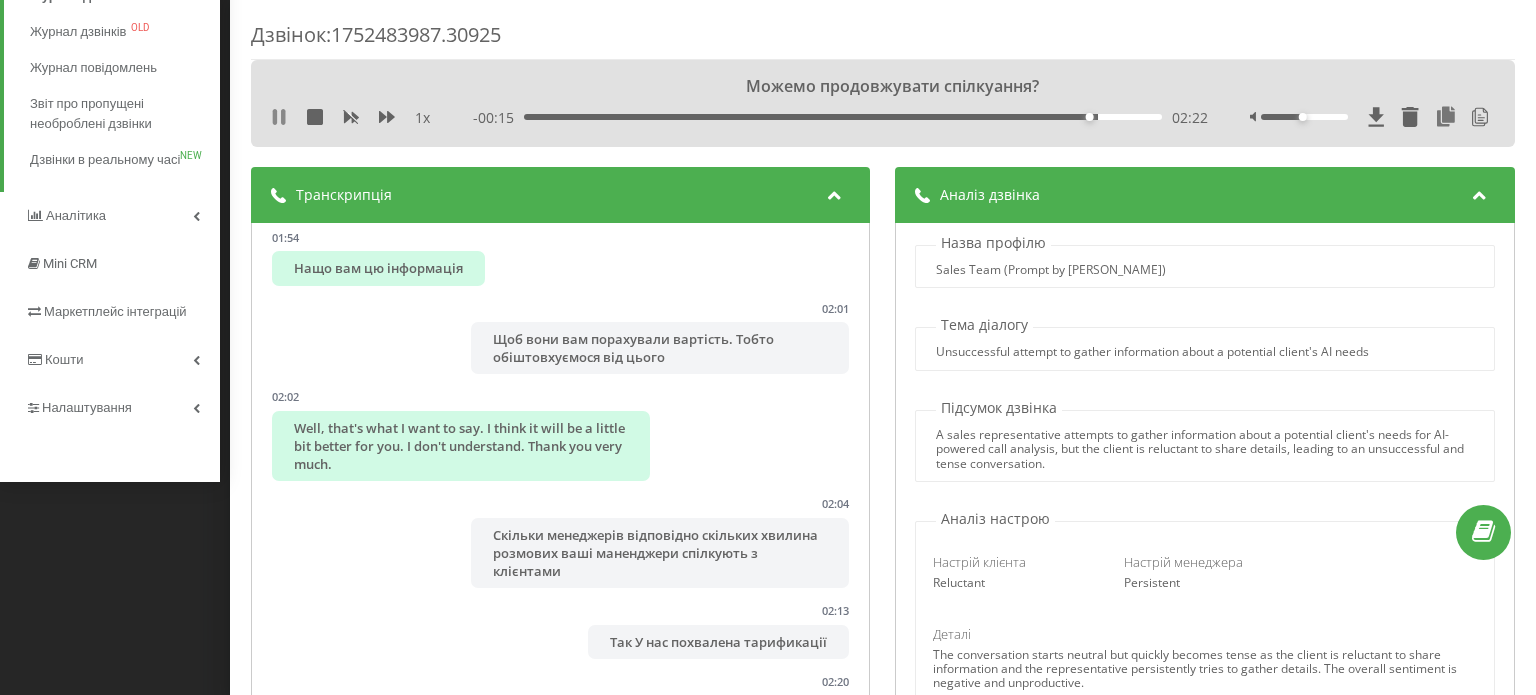 click 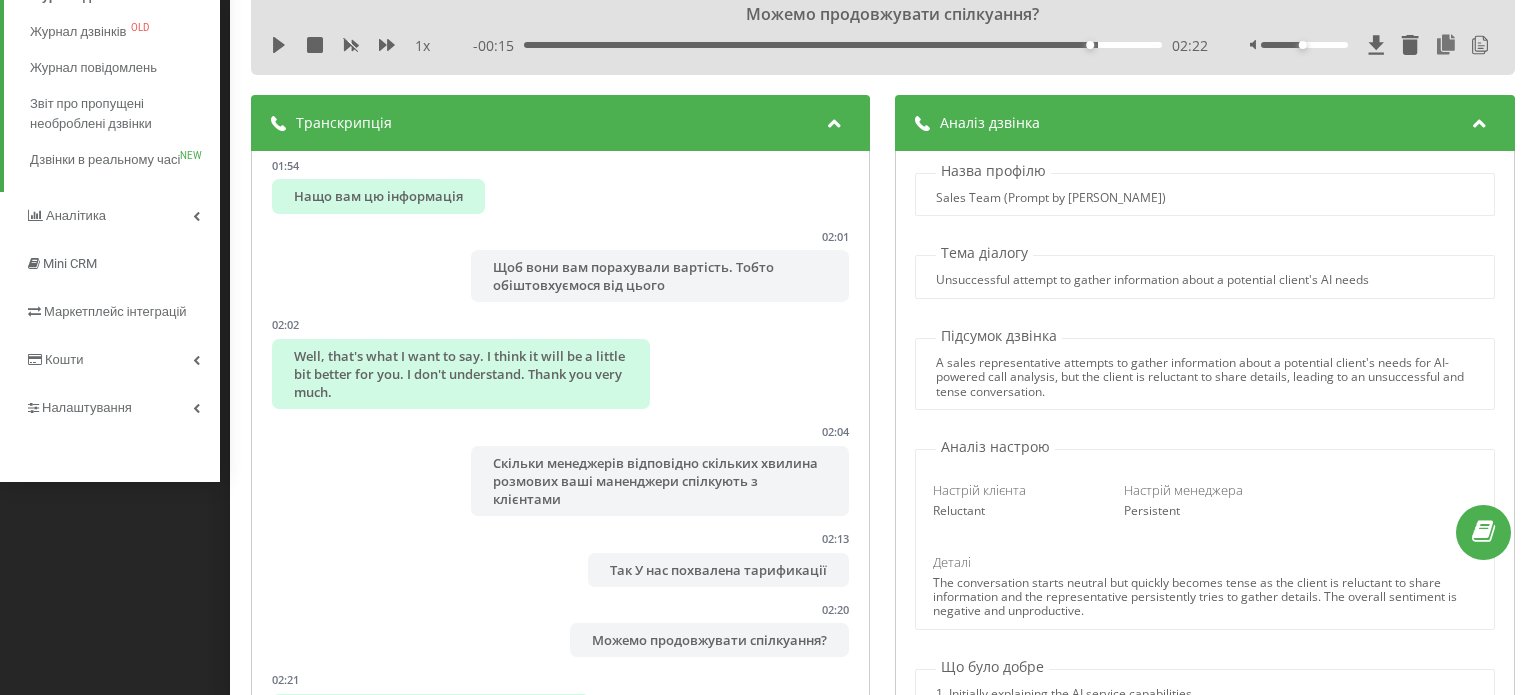 scroll, scrollTop: 100, scrollLeft: 0, axis: vertical 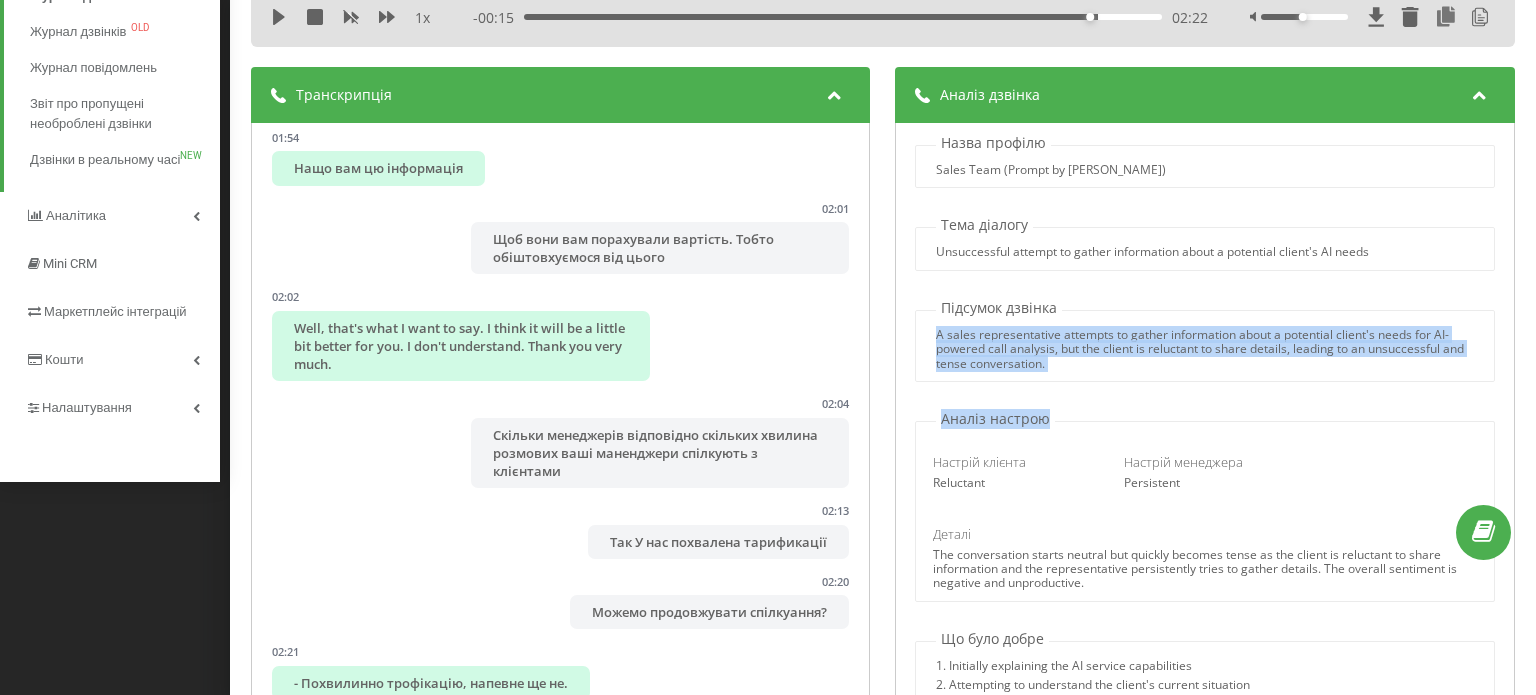 drag, startPoint x: 953, startPoint y: 351, endPoint x: 1096, endPoint y: 383, distance: 146.53668 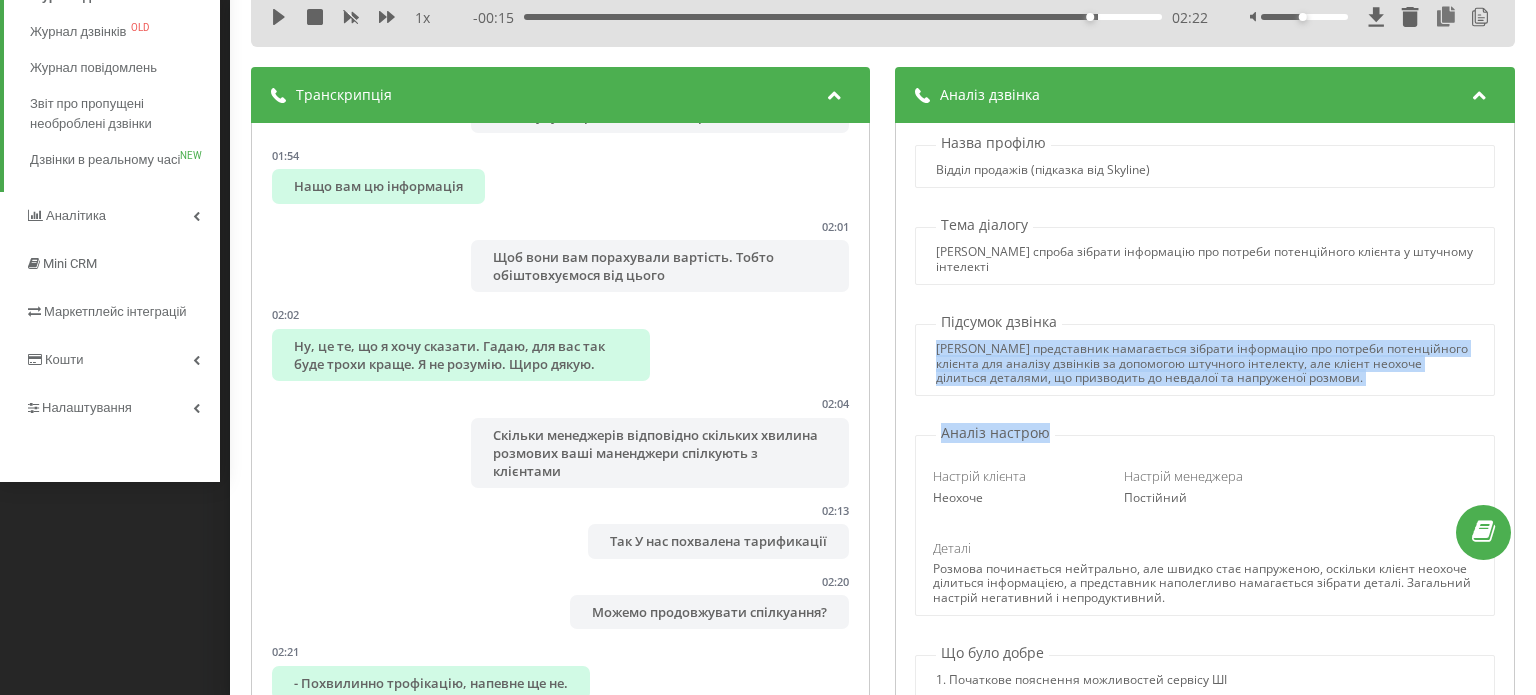 scroll, scrollTop: 1856, scrollLeft: 0, axis: vertical 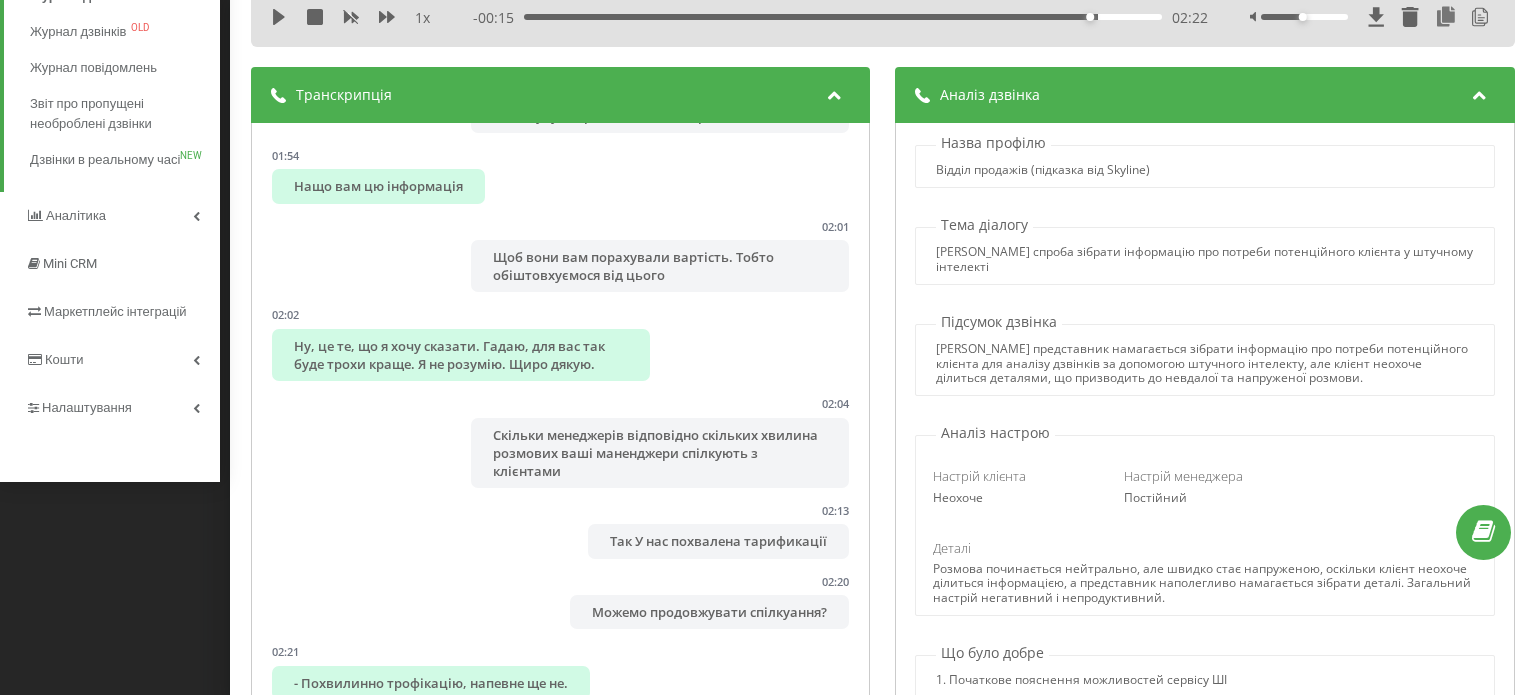 click on "Назва профілю Відділ продажів (підказка від Skyline) Тема діалогу [PERSON_NAME] спроба зібрати інформацію про потреби потенційного клієнта у штучному інтелекті Підсумок дзвінка Торговий представник намагається зібрати інформацію про потреби потенційного клієнта для аналізу дзвінків за допомогою штучного інтелекту, але клієнт неохоче ділиться деталями, що призводить до невдалої та напруженої розмови. Аналіз настрою Настрій клієнта Неохоче Настрій менеджера Постійний Деталі Що було добре 1. Початкове пояснення можливостей сервісу ШІ Головні моменти Оцінка 3" at bounding box center (1205, 471) 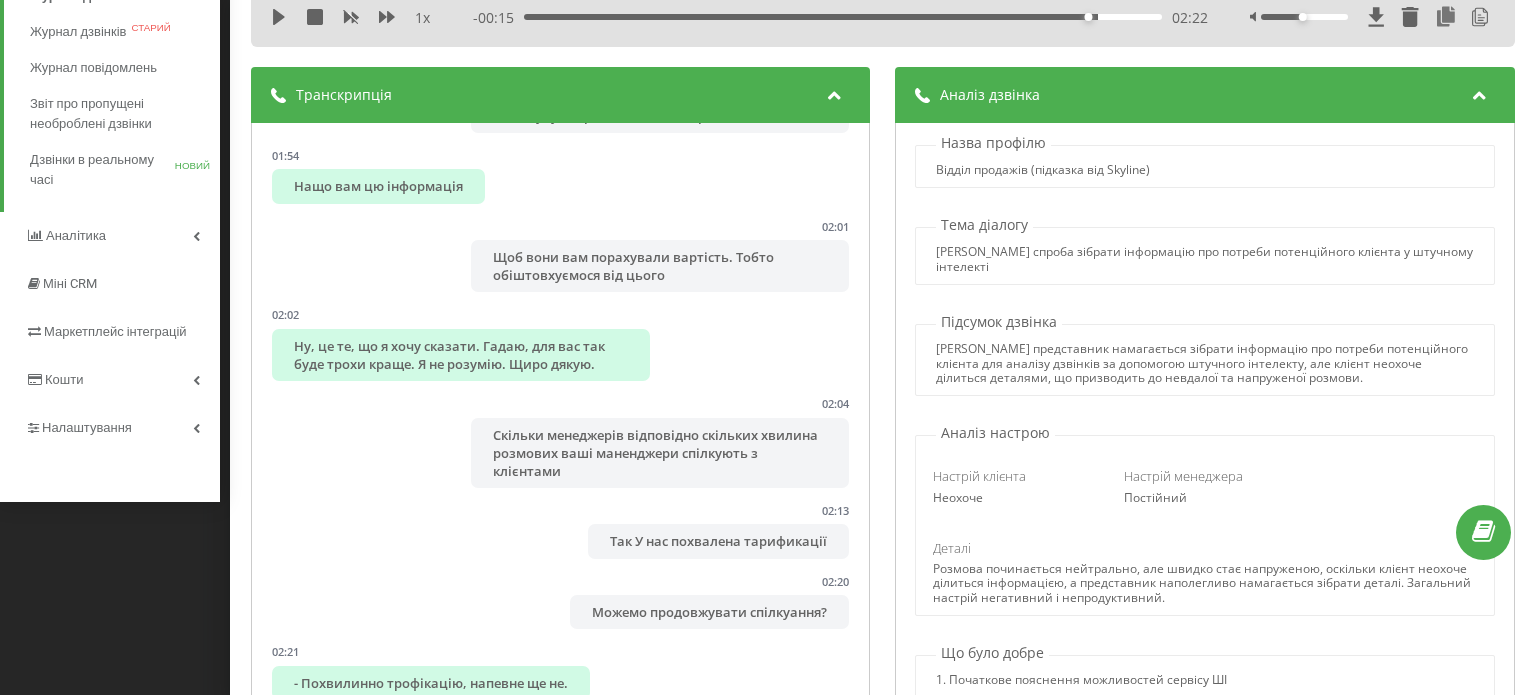 click on "Назва профілю Відділ продажів (підказка від Skyline) Тема діалогу [PERSON_NAME] спроба зібрати інформацію про потреби потенційного клієнта у штучному інтелекті Підсумок дзвінка Торговий представник намагається зібрати інформацію про потреби потенційного клієнта для аналізу дзвінків за допомогою штучного інтелекту, але клієнт неохоче ділиться деталями, що призводить до невдалої та напруженої розмови. Аналіз настрою Настрій клієнта Неохоче Настрій менеджера Постійний Деталі Що було добре 1. Початкове пояснення можливостей сервісу ШІ Головні моменти Оцінка 3" at bounding box center (1205, 471) 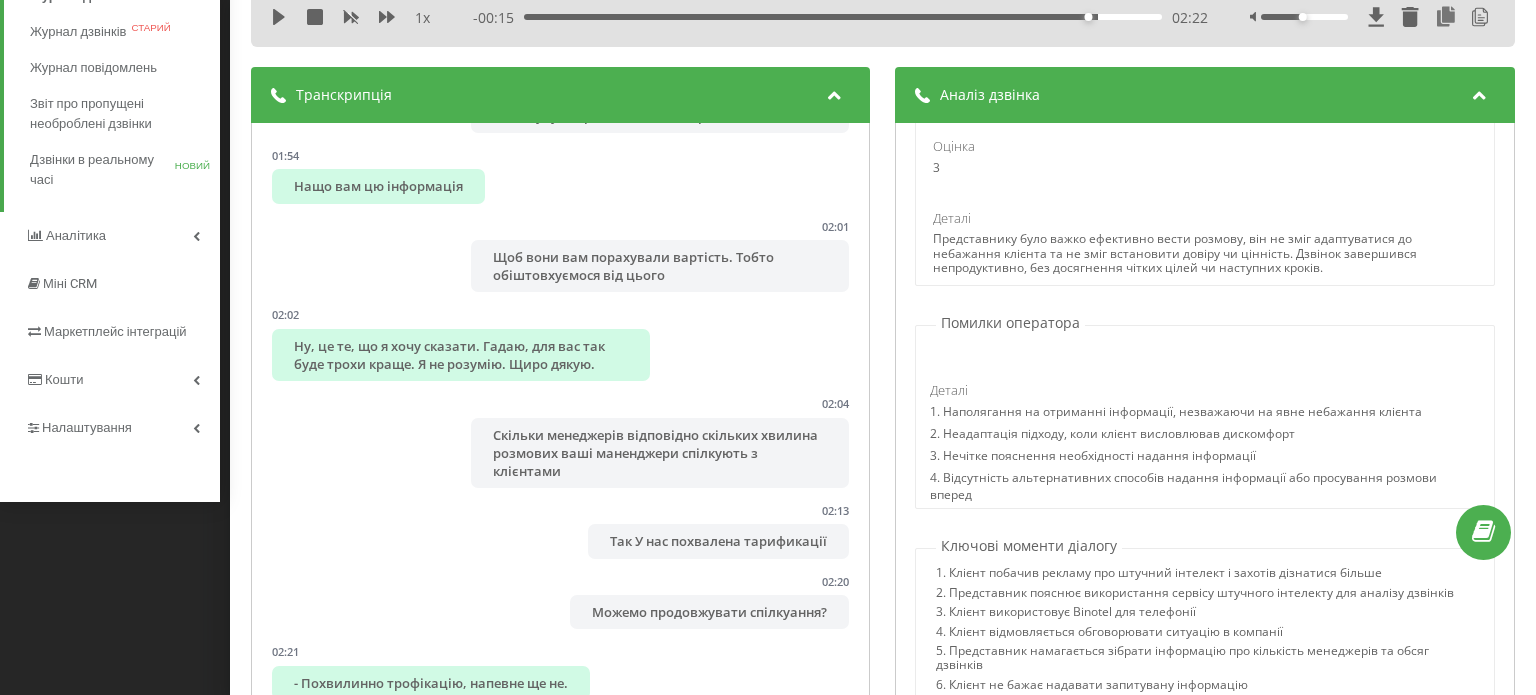 scroll, scrollTop: 1000, scrollLeft: 0, axis: vertical 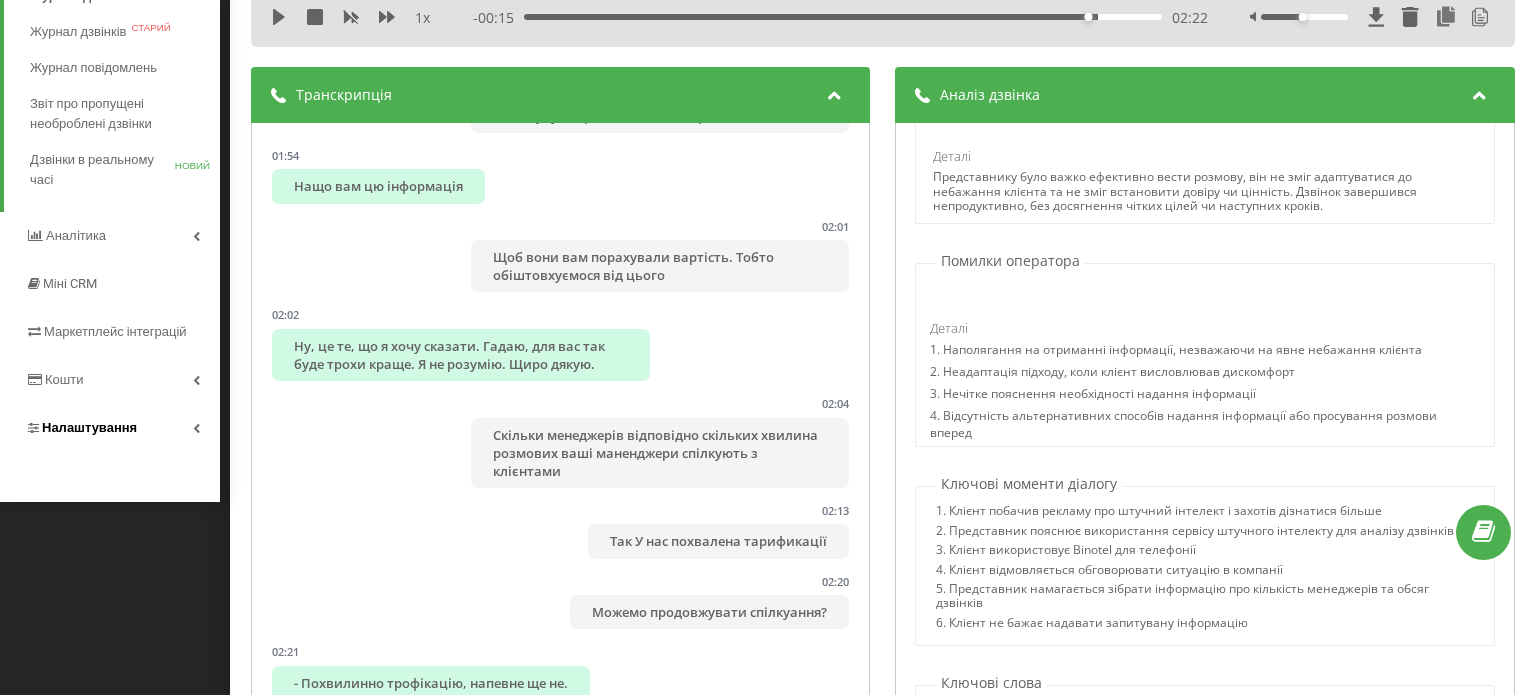 click on "Налаштування" at bounding box center [89, 427] 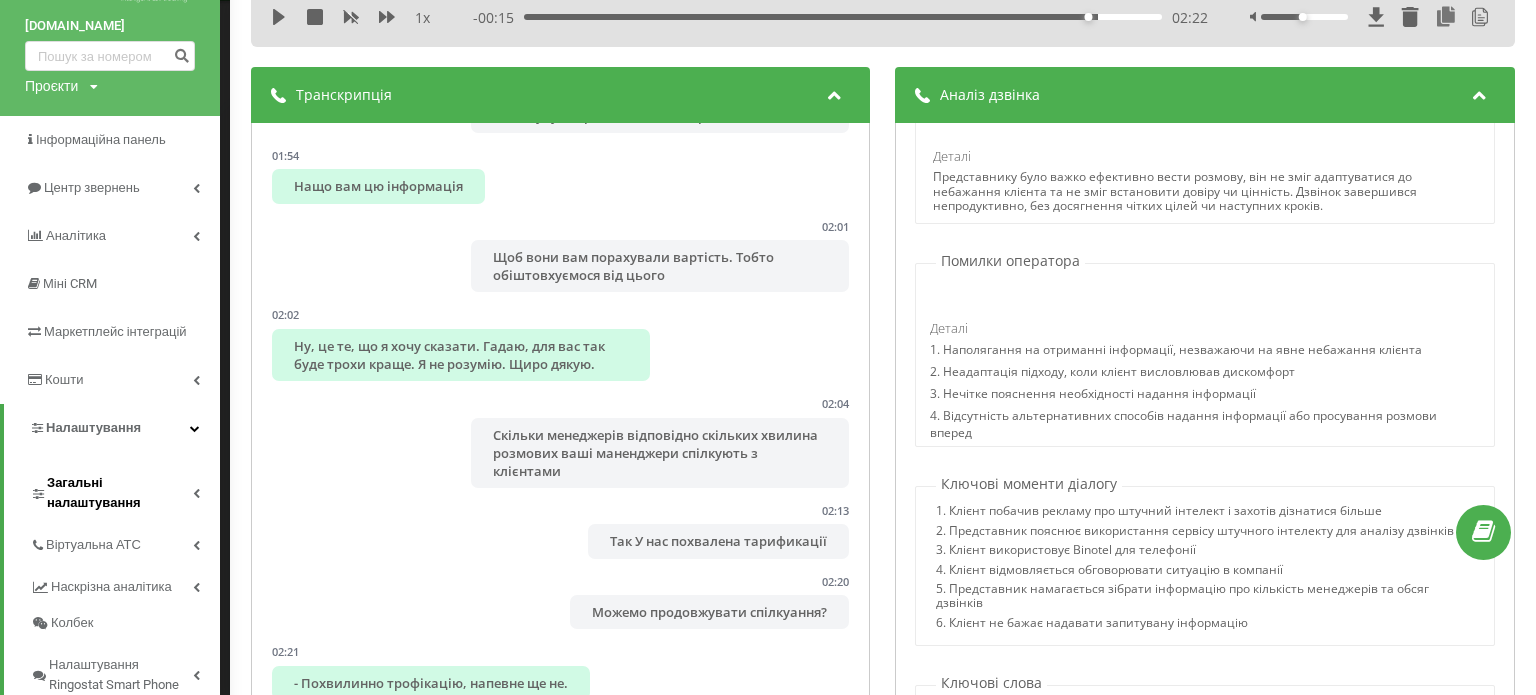 click on "Загальні налаштування" at bounding box center (120, 493) 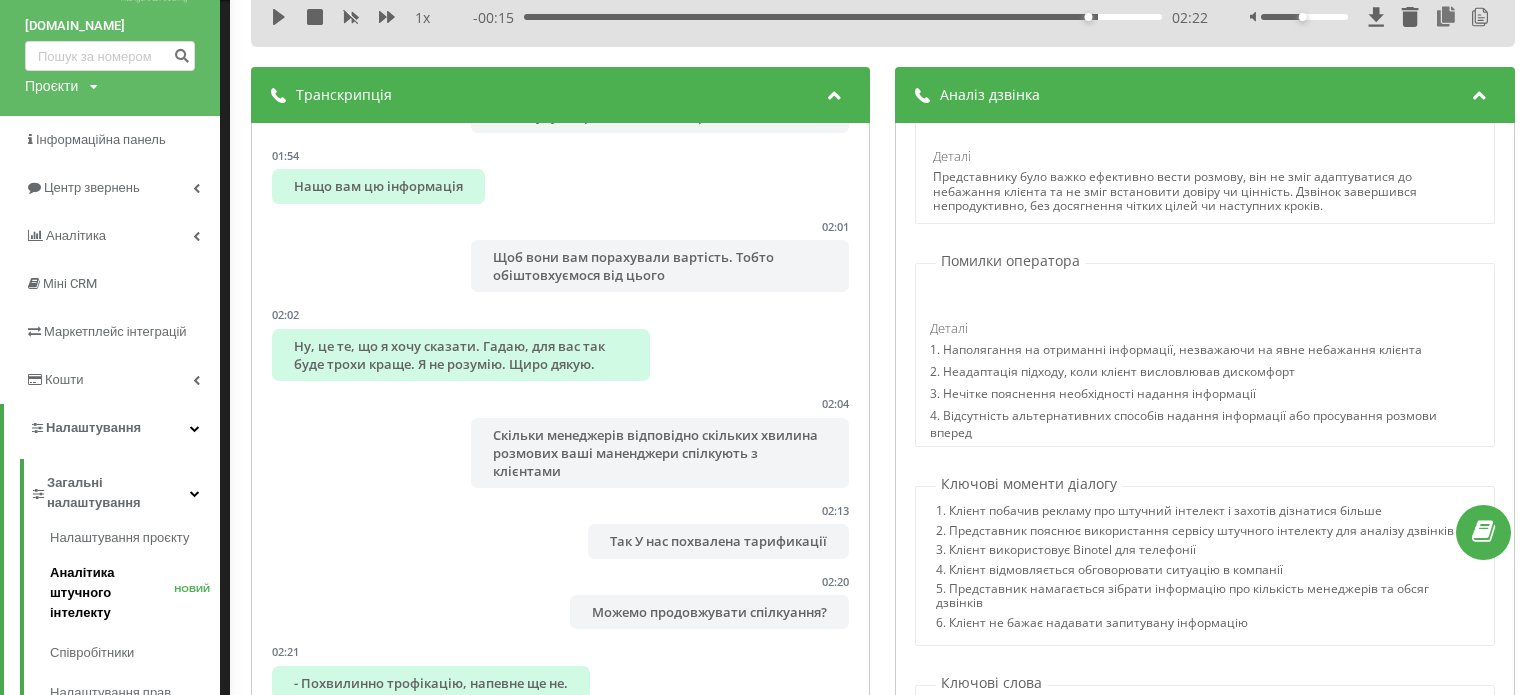 click on "Аналітика штучного інтелекту" at bounding box center (82, 592) 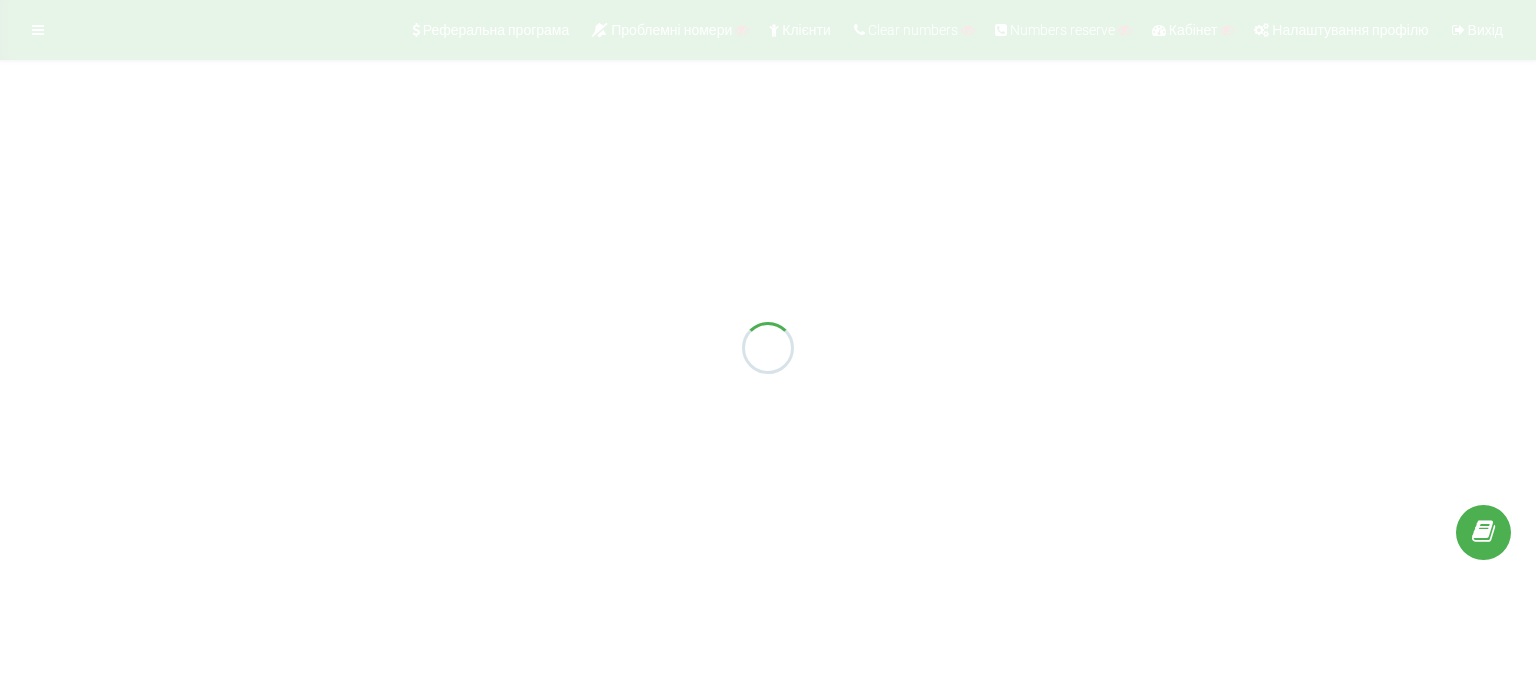 scroll, scrollTop: 0, scrollLeft: 0, axis: both 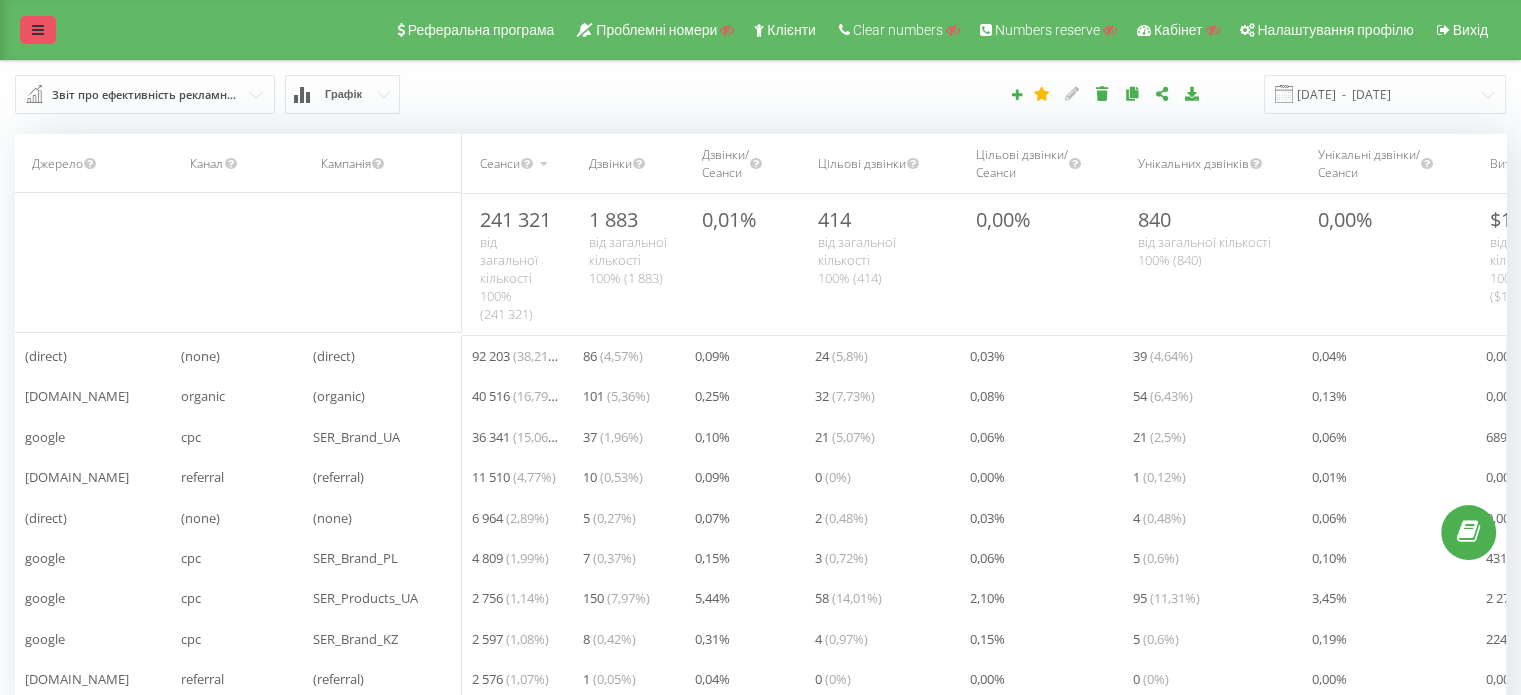 click at bounding box center (38, 30) 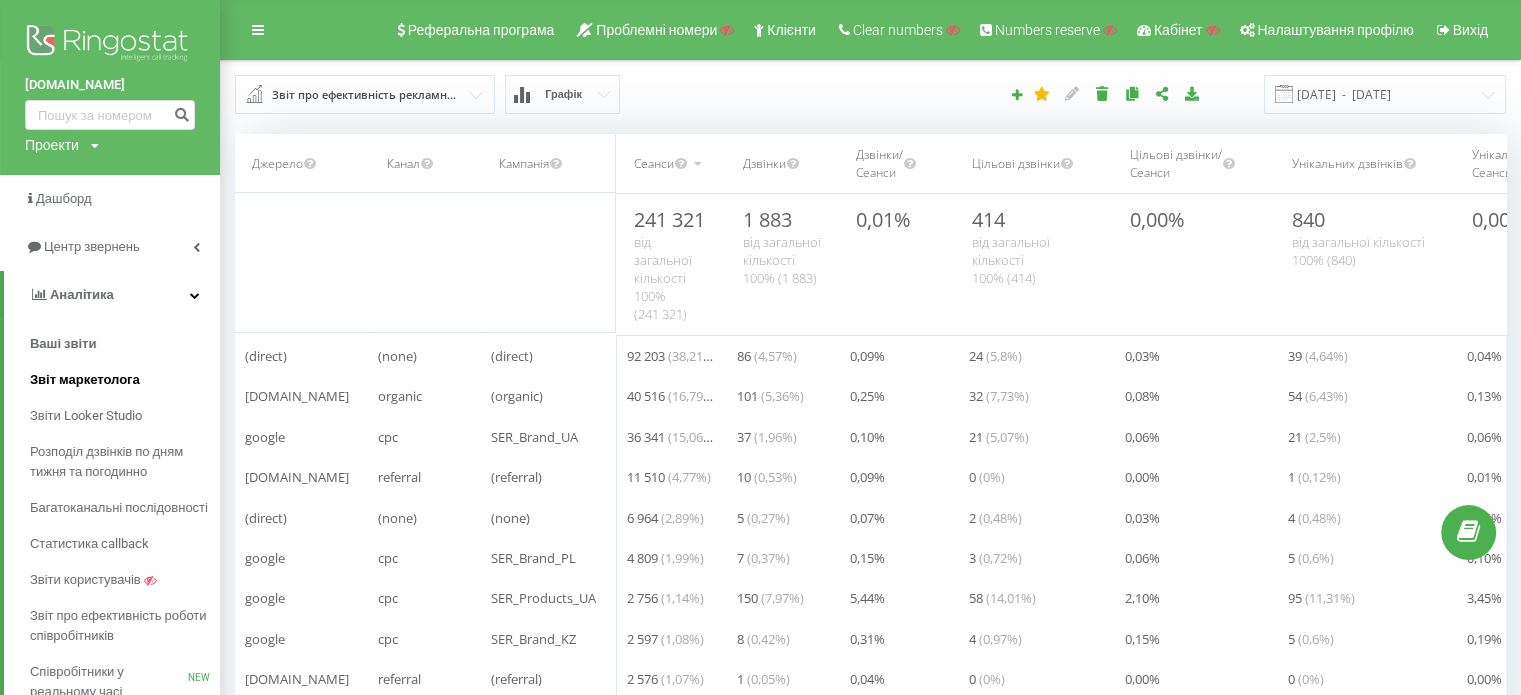 click on "Звіт маркетолога" at bounding box center [85, 380] 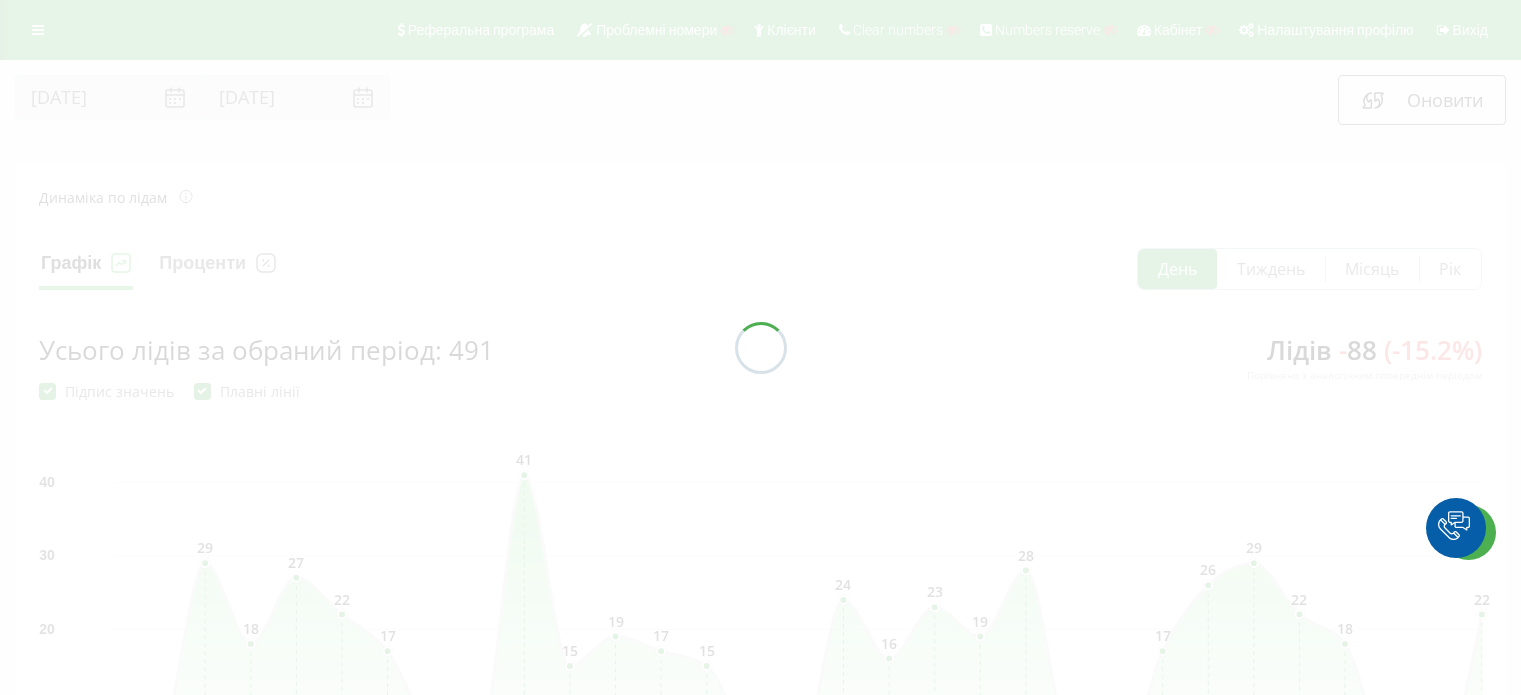 scroll, scrollTop: 0, scrollLeft: 0, axis: both 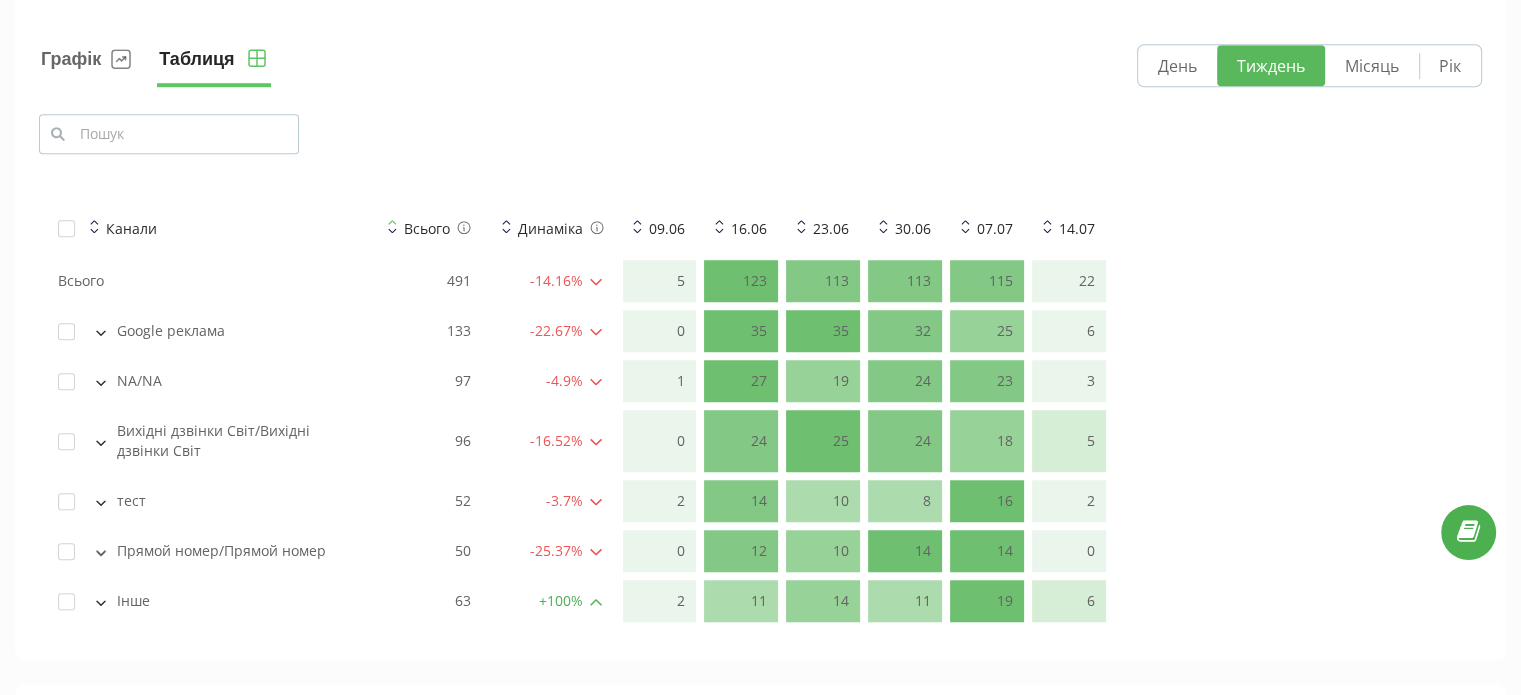 click on "Розподіл лідів по рекламним каналам Графік Таблиця День Тиждень Місяць Рік Канали Всього Динаміка 09.06 16.06 23.06 30.06 07.07 14.07 Всього 491 -14.16 % 5 123 113 113 115 22 Google реклама 133 -22.67 % 0 35 35 32 25 6 NA/NA 97 -4.9 % 1 27 19 24 23 3 Вихідні дзвінки Світ/Вихідні дзвінки Світ 96 -16.52 % 0 24 25 24 18 5 тест 52 -3.7 % 2 14 10 8 16 2 Прямой номер/Прямой номер 50 -25.37 % 0 12 10 14 14 0 Інше 63 + 100 % 2 11 14 11 19 6" at bounding box center (760, 307) 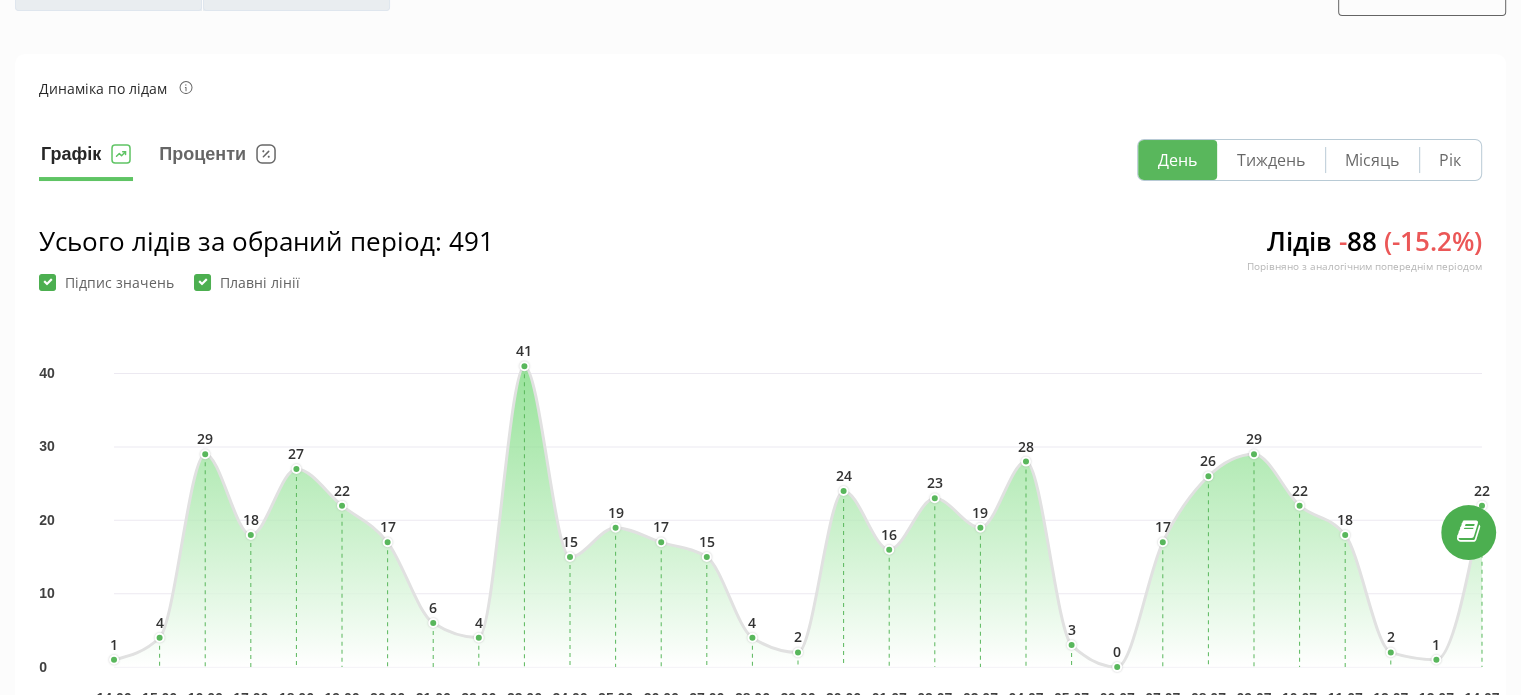 scroll, scrollTop: 0, scrollLeft: 0, axis: both 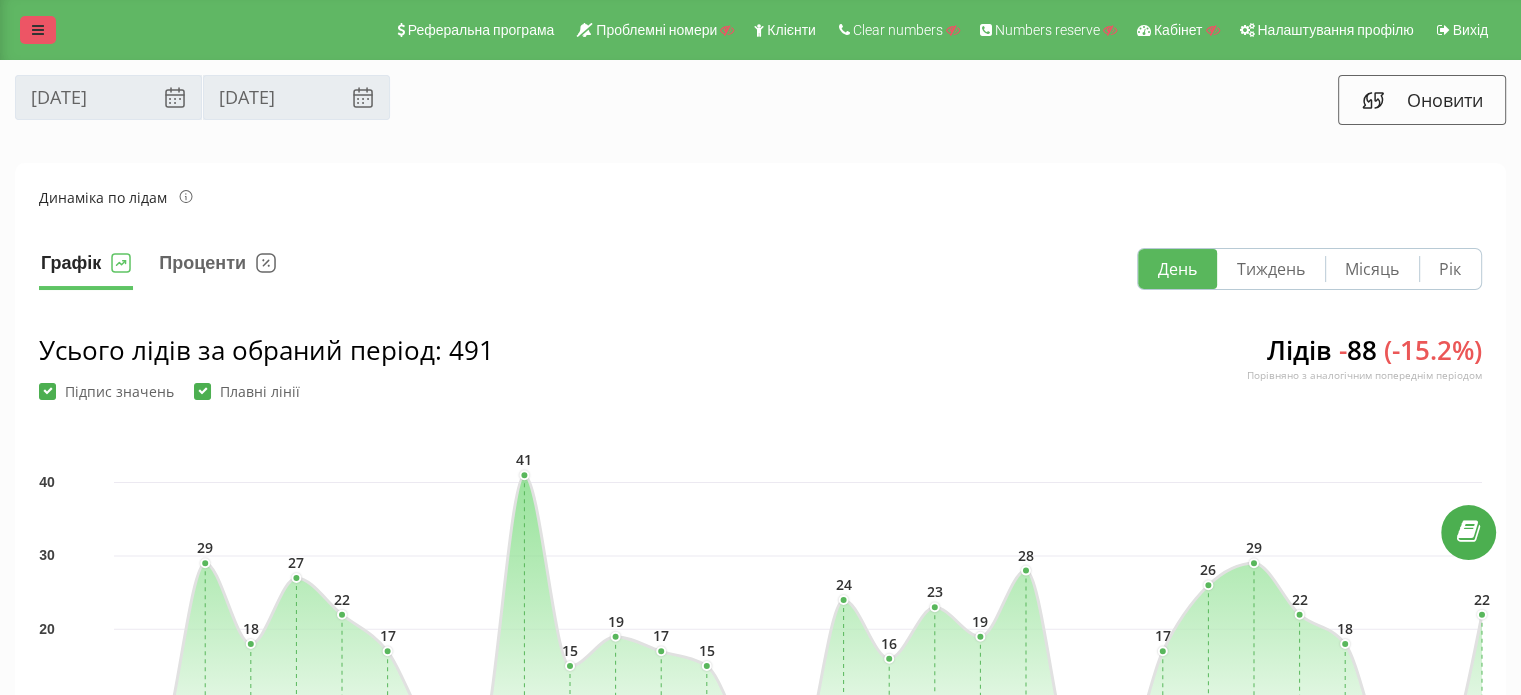 click at bounding box center [38, 30] 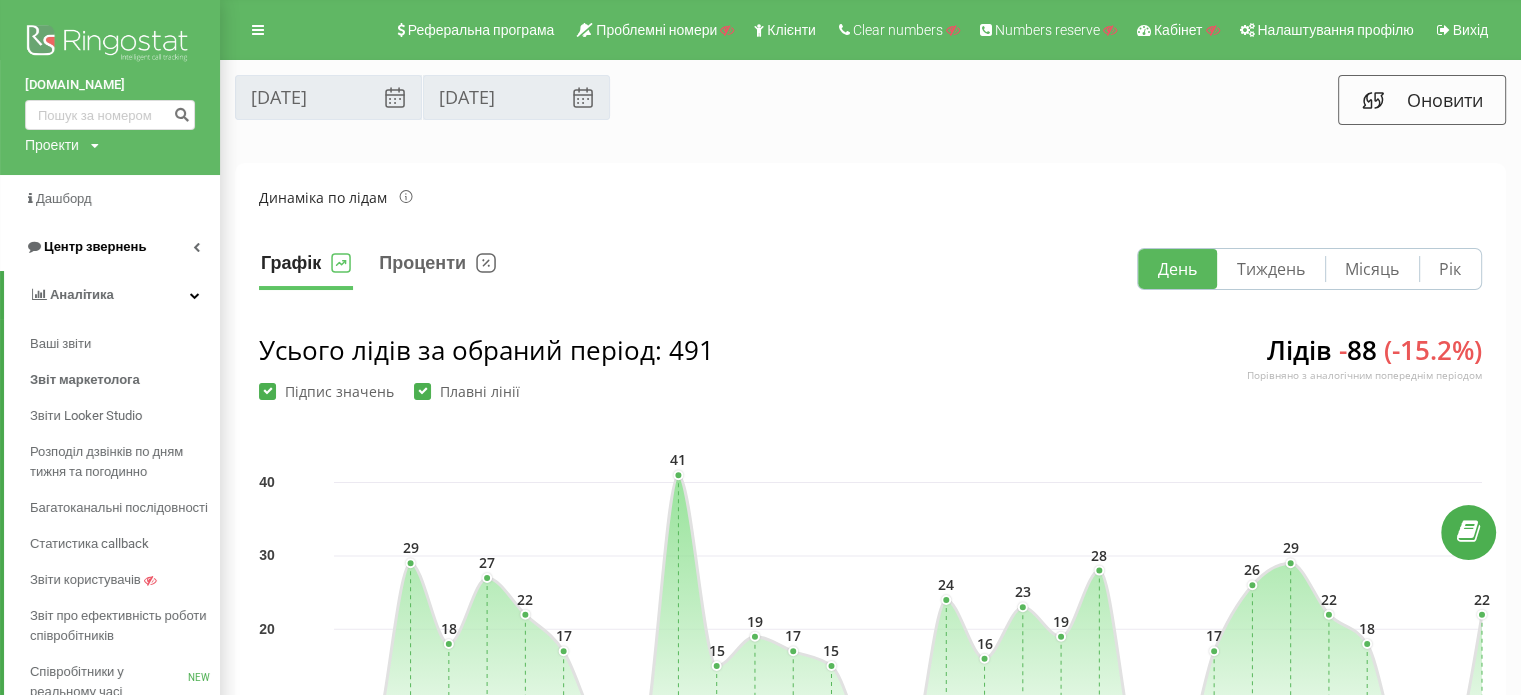 click on "Центр звернень" at bounding box center (95, 246) 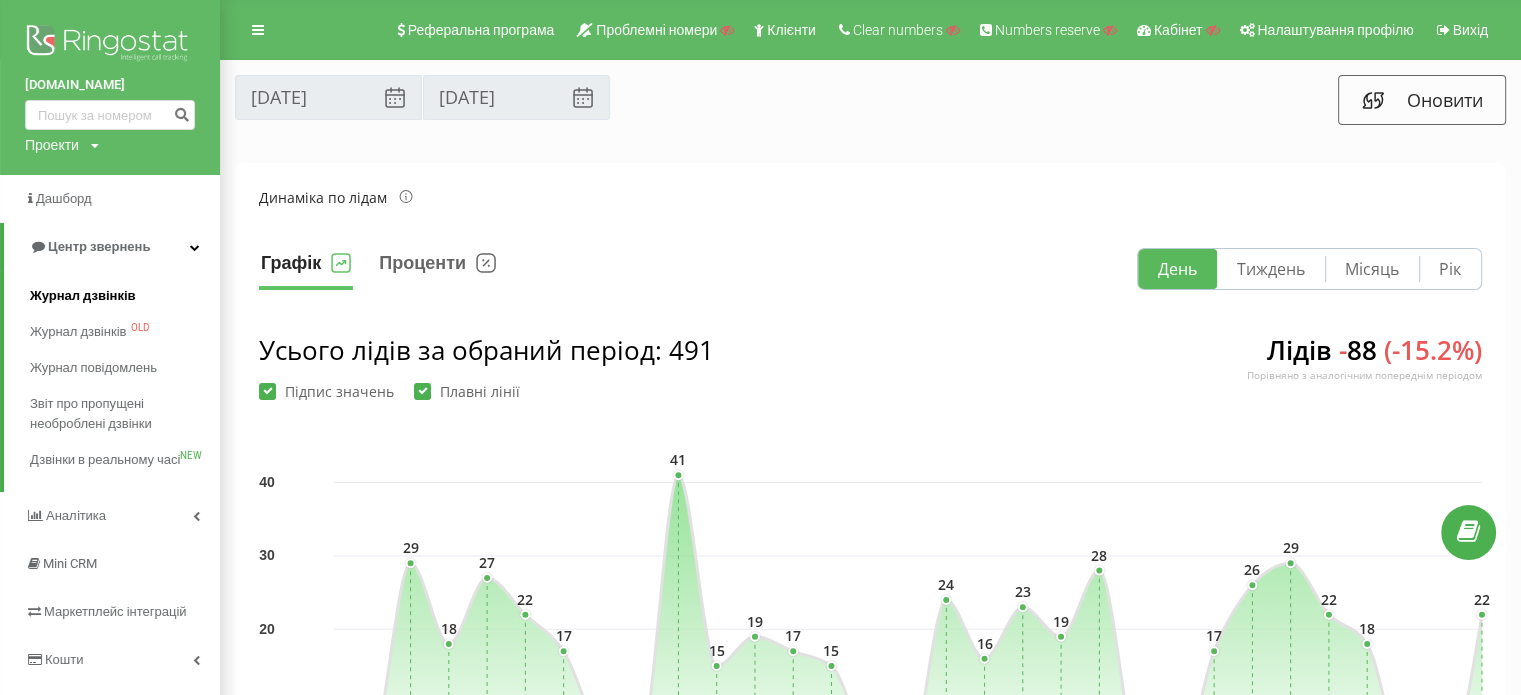 click on "Журнал дзвінків" at bounding box center (83, 296) 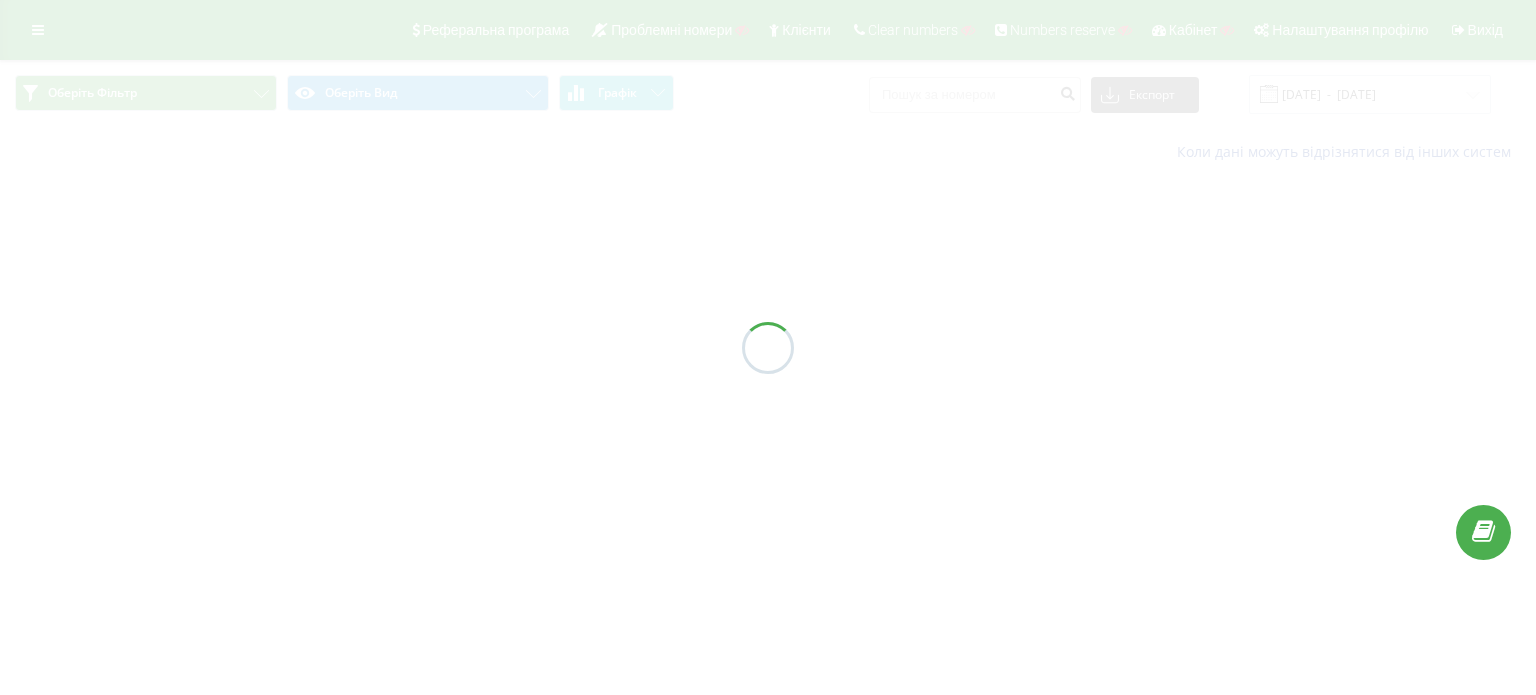 scroll, scrollTop: 0, scrollLeft: 0, axis: both 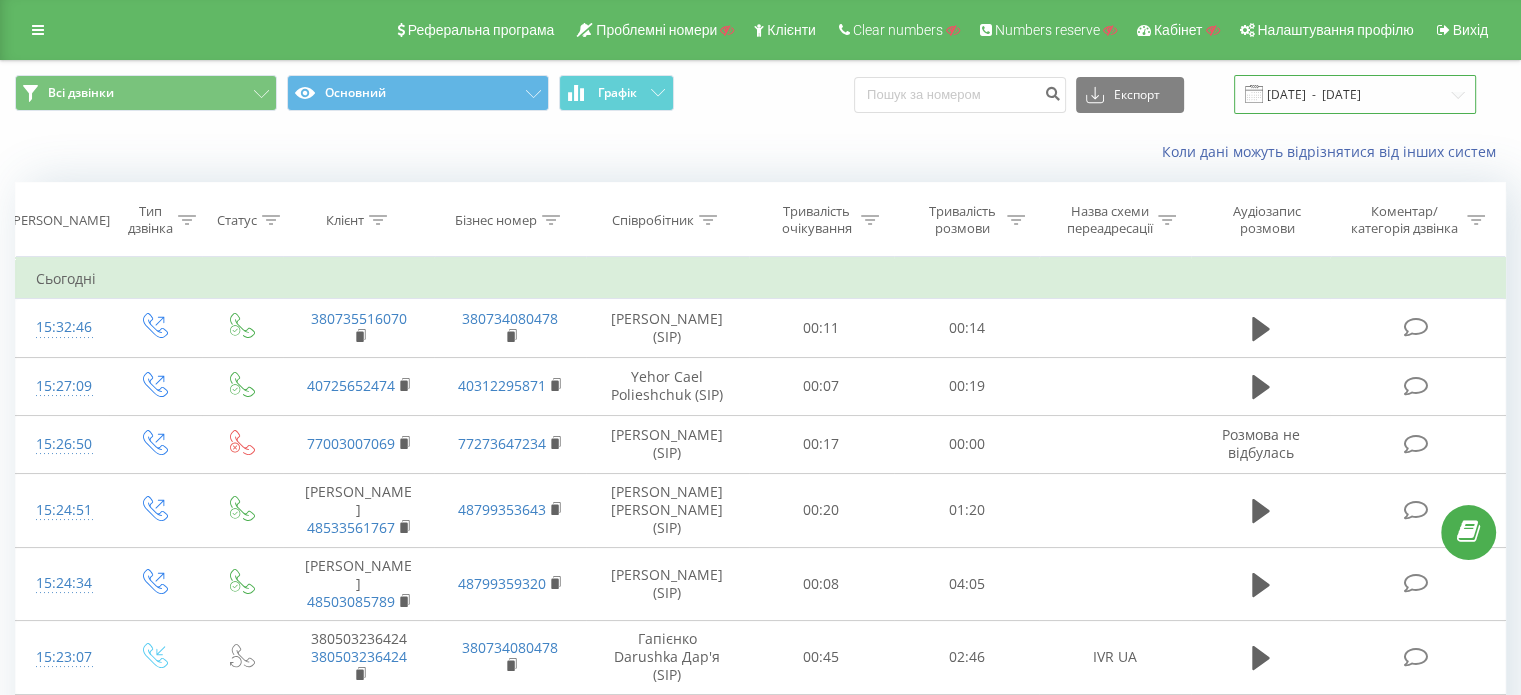 click on "[DATE]  -  [DATE]" at bounding box center [1355, 94] 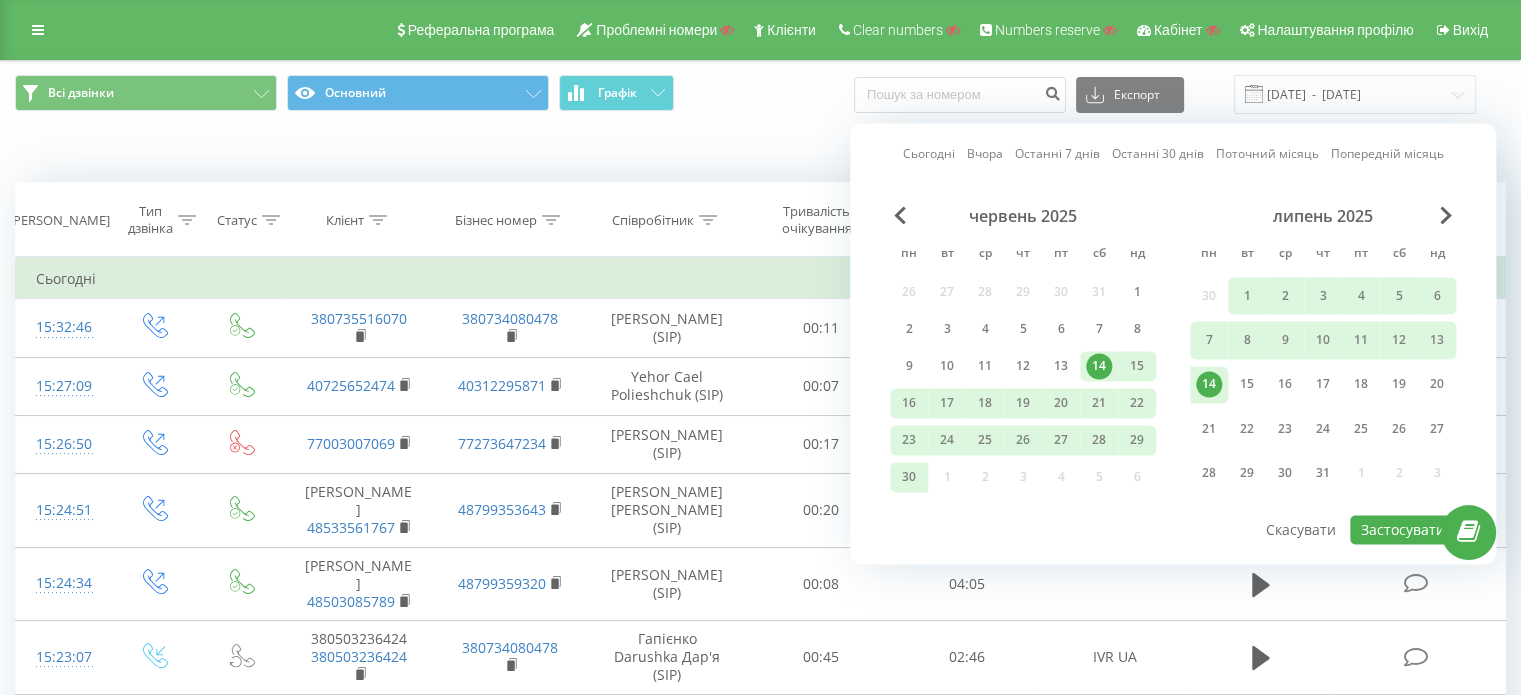click on "Останні 7 днів" at bounding box center (1057, 154) 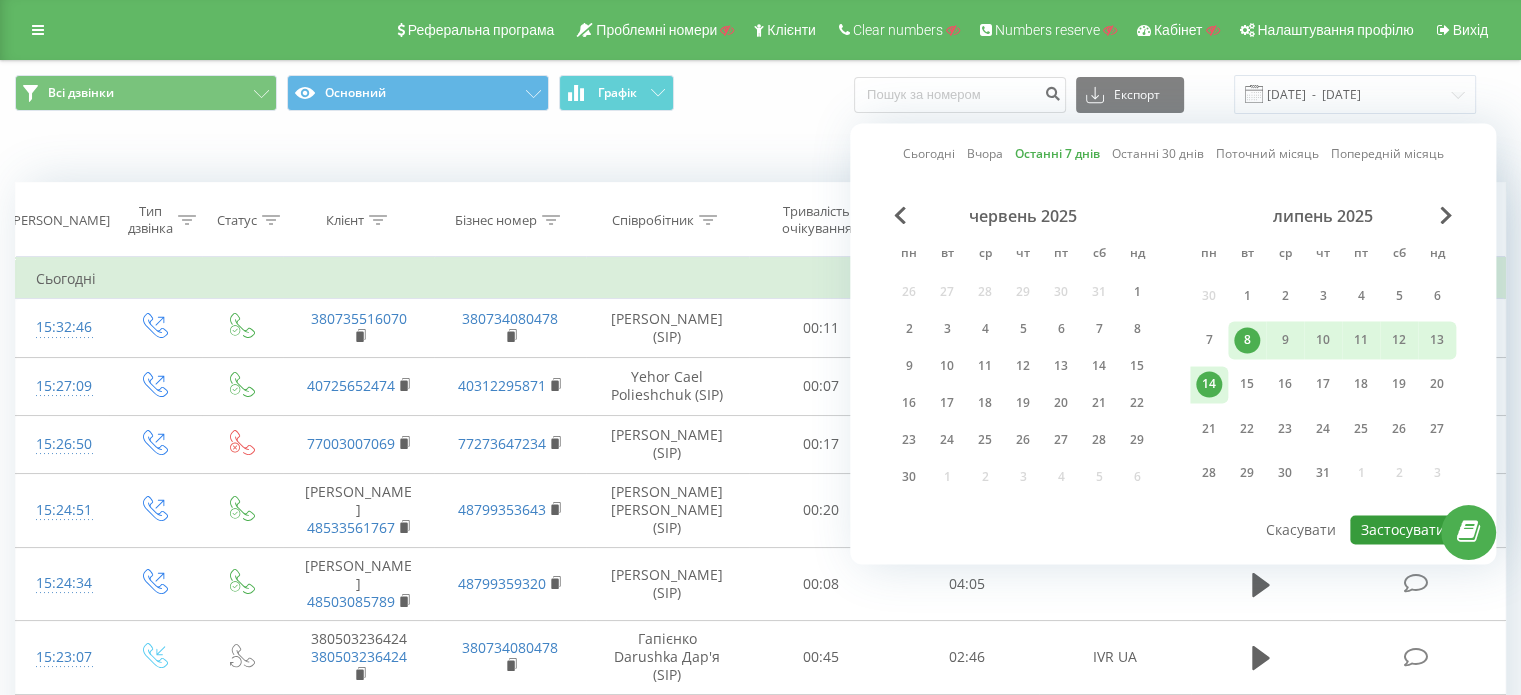 click on "Застосувати" at bounding box center [1403, 529] 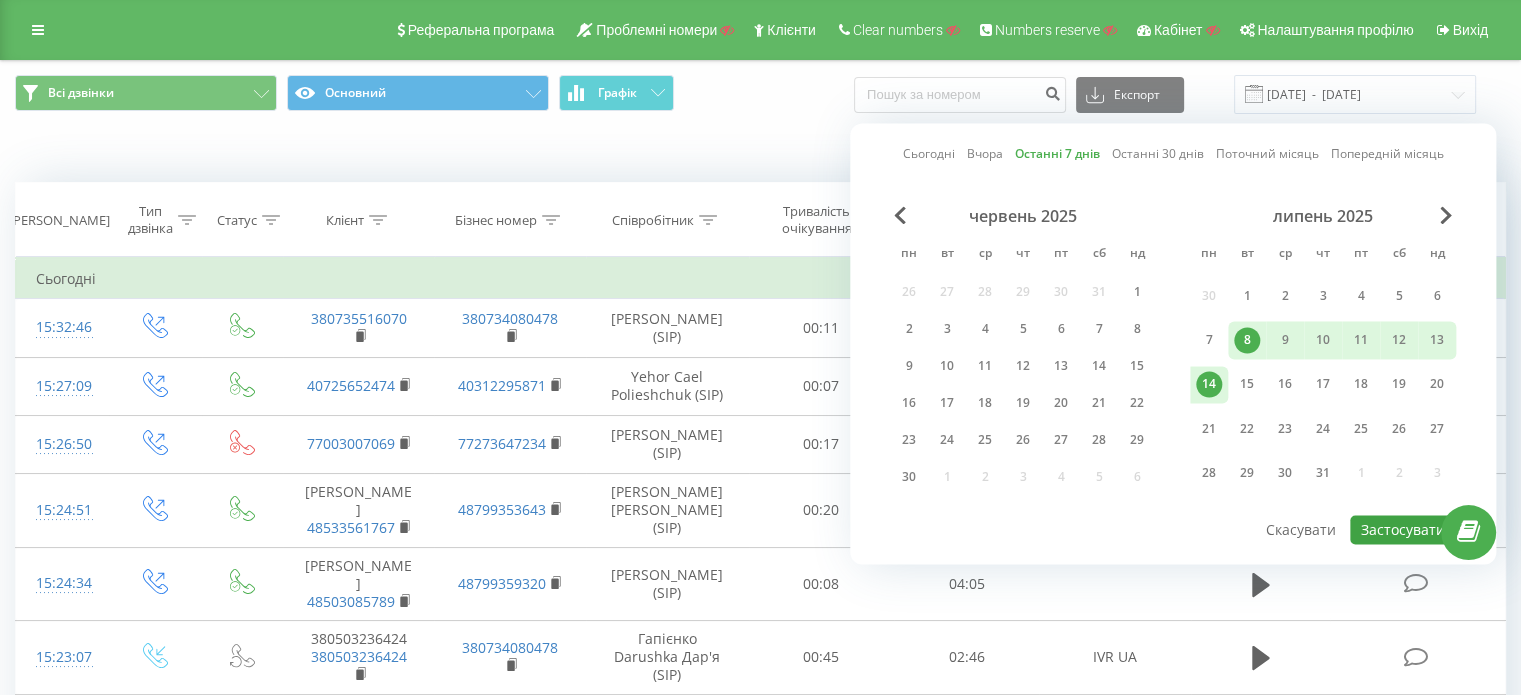 type on "08.07.2025  -  14.07.2025" 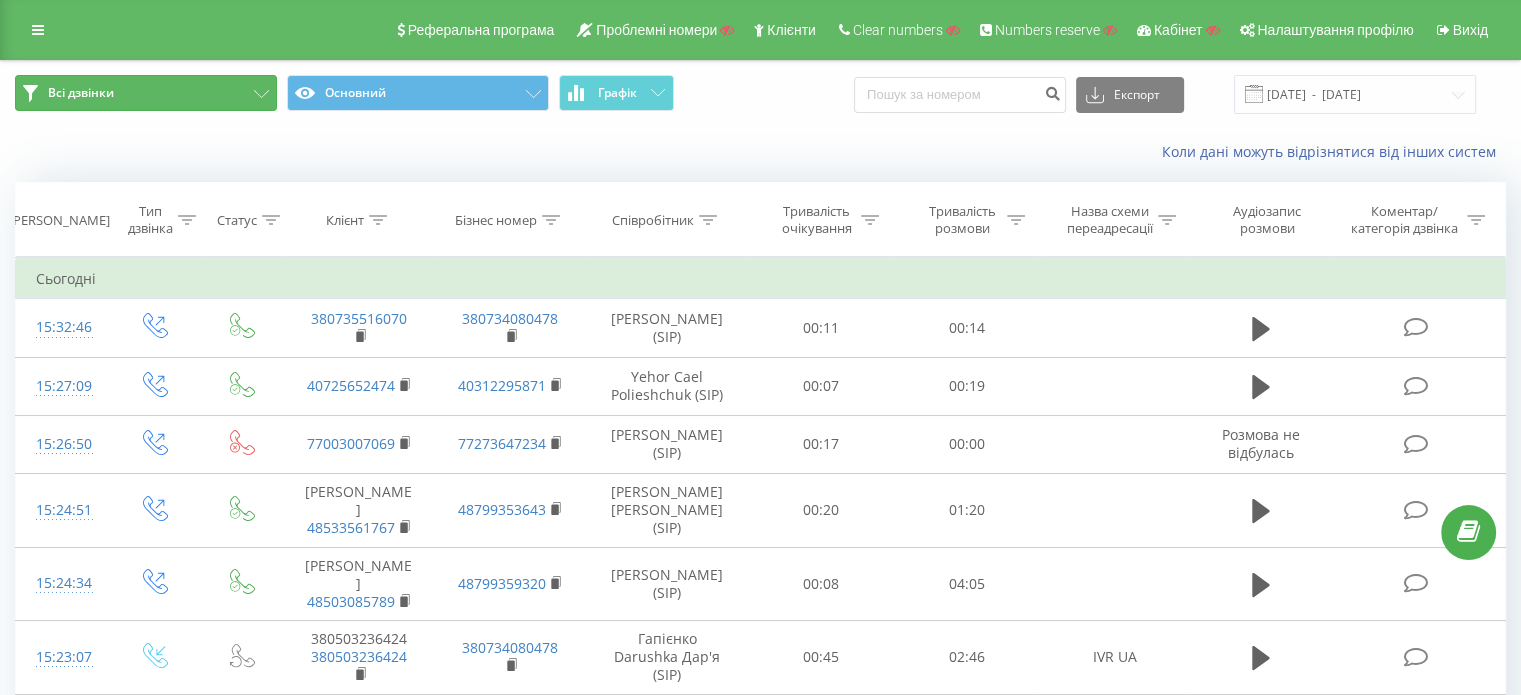 click on "Всі дзвінки" at bounding box center [146, 93] 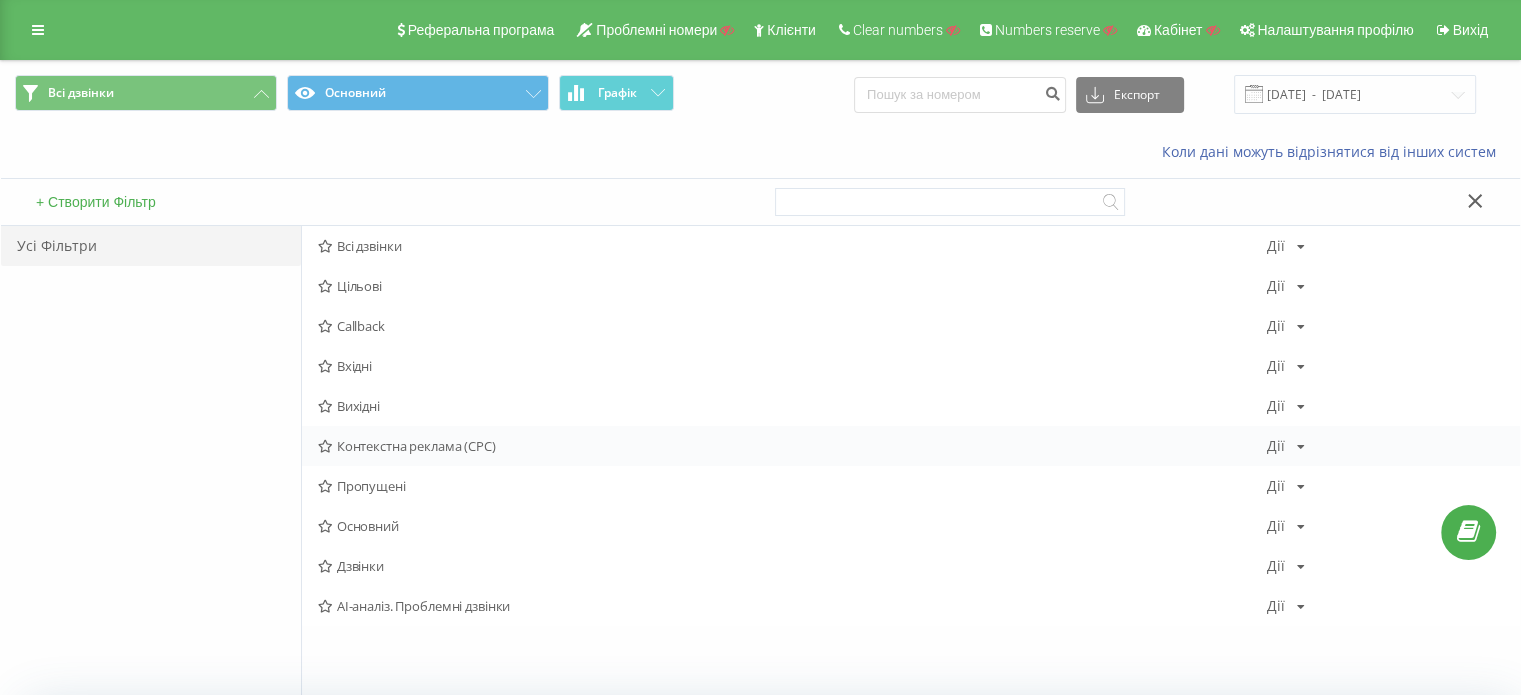 click on "Контекстна реклама (CPC)" at bounding box center [792, 446] 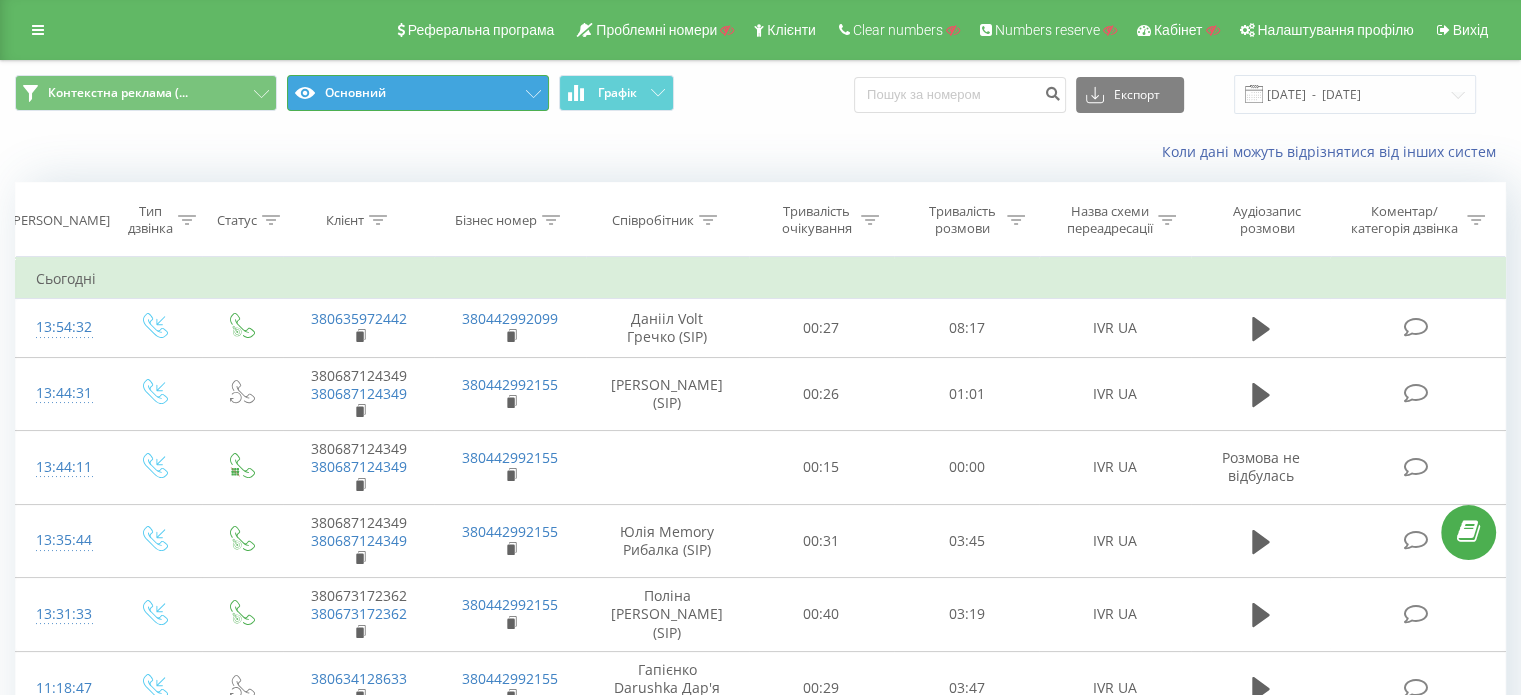 click on "Основний" at bounding box center [418, 93] 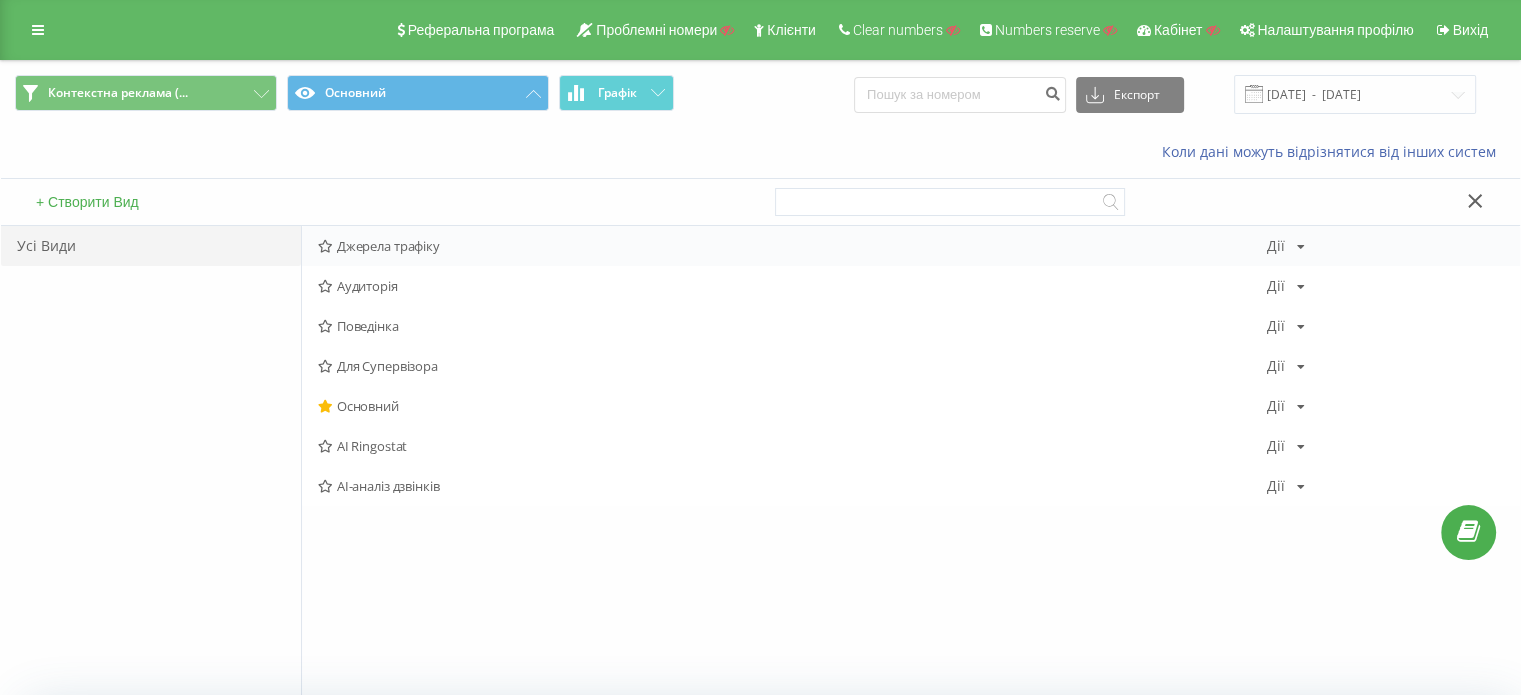 click on "Джерела трафіку" at bounding box center [792, 246] 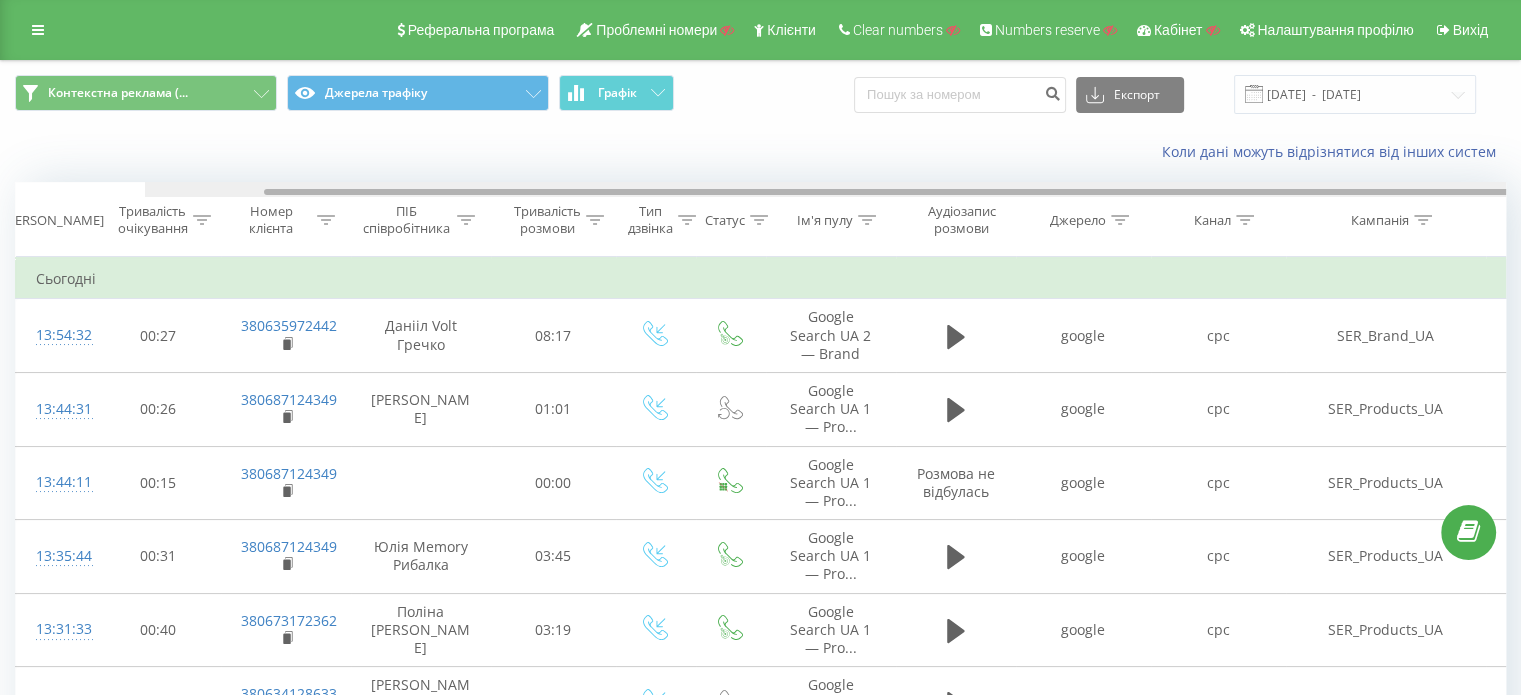 scroll, scrollTop: 0, scrollLeft: 129, axis: horizontal 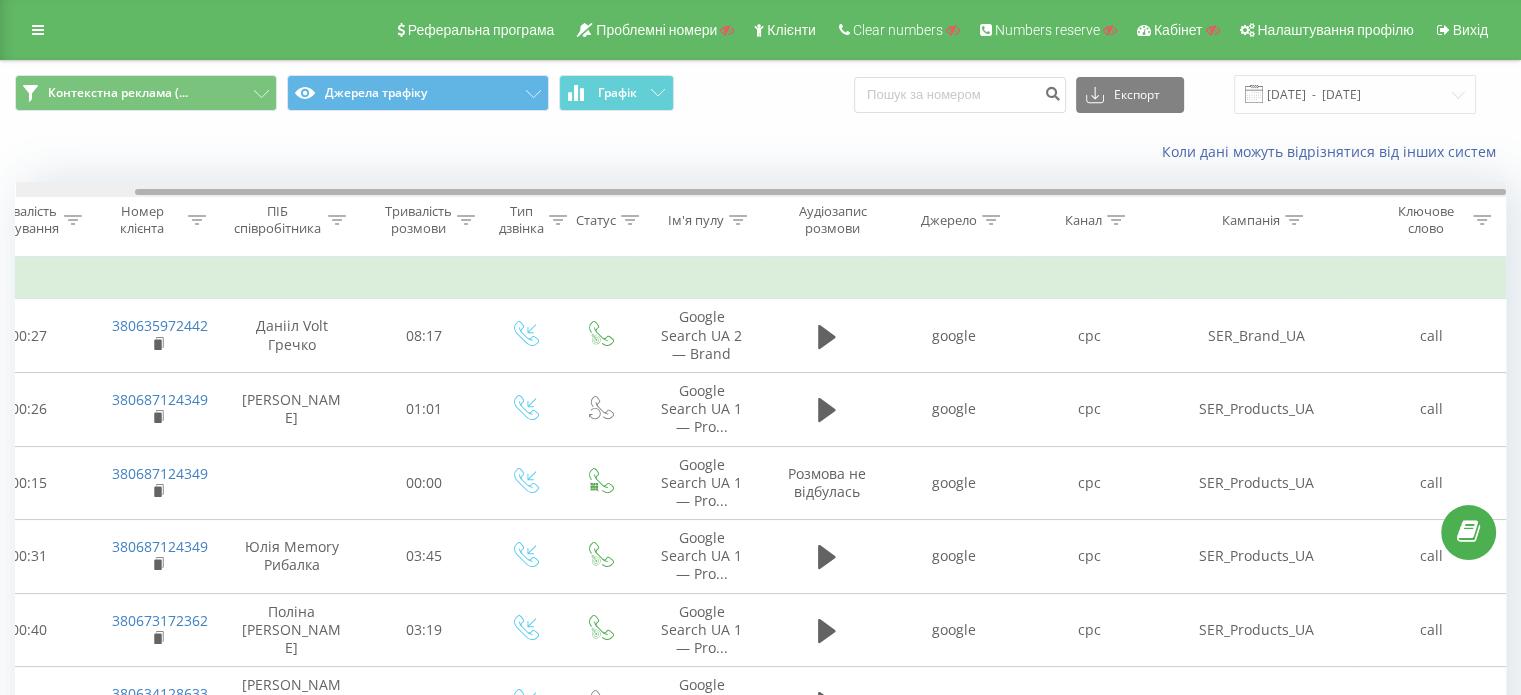 drag, startPoint x: 393, startPoint y: 196, endPoint x: 456, endPoint y: 196, distance: 63 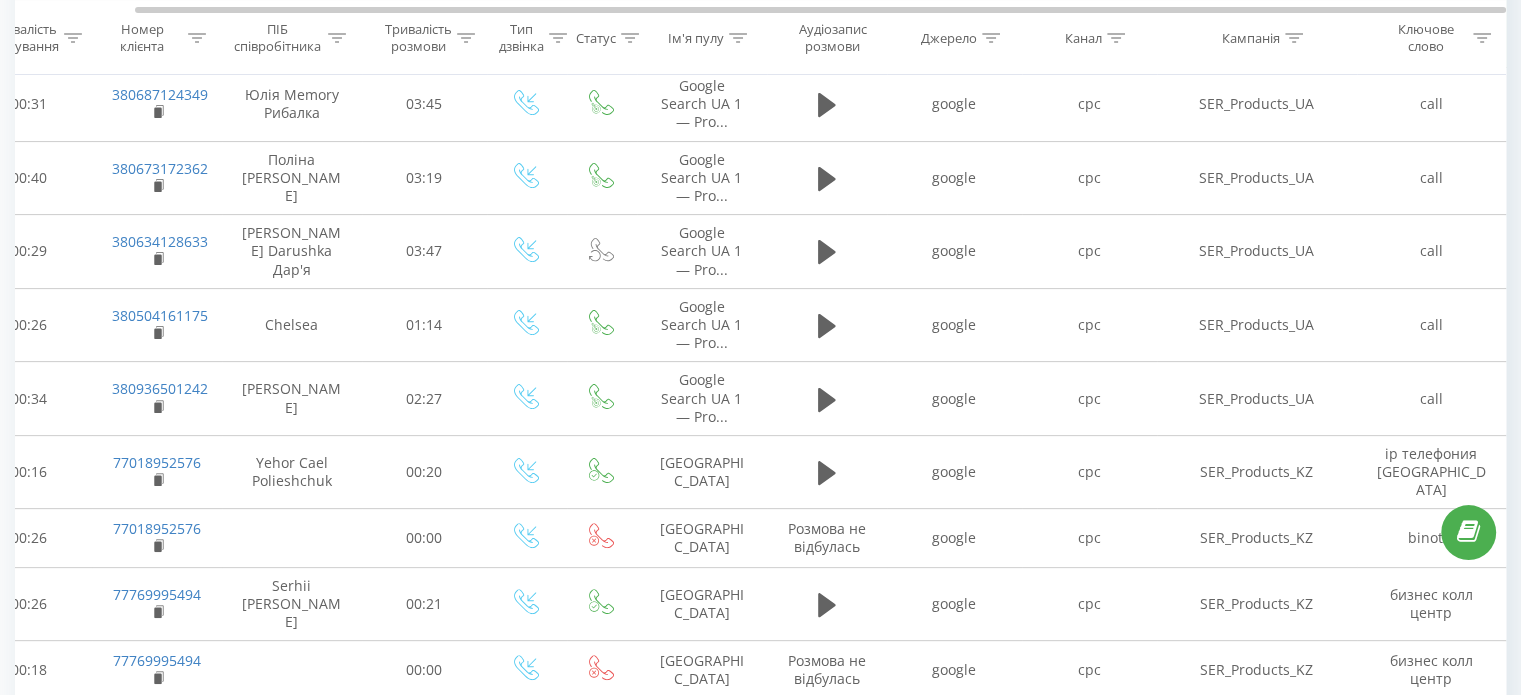 scroll, scrollTop: 0, scrollLeft: 0, axis: both 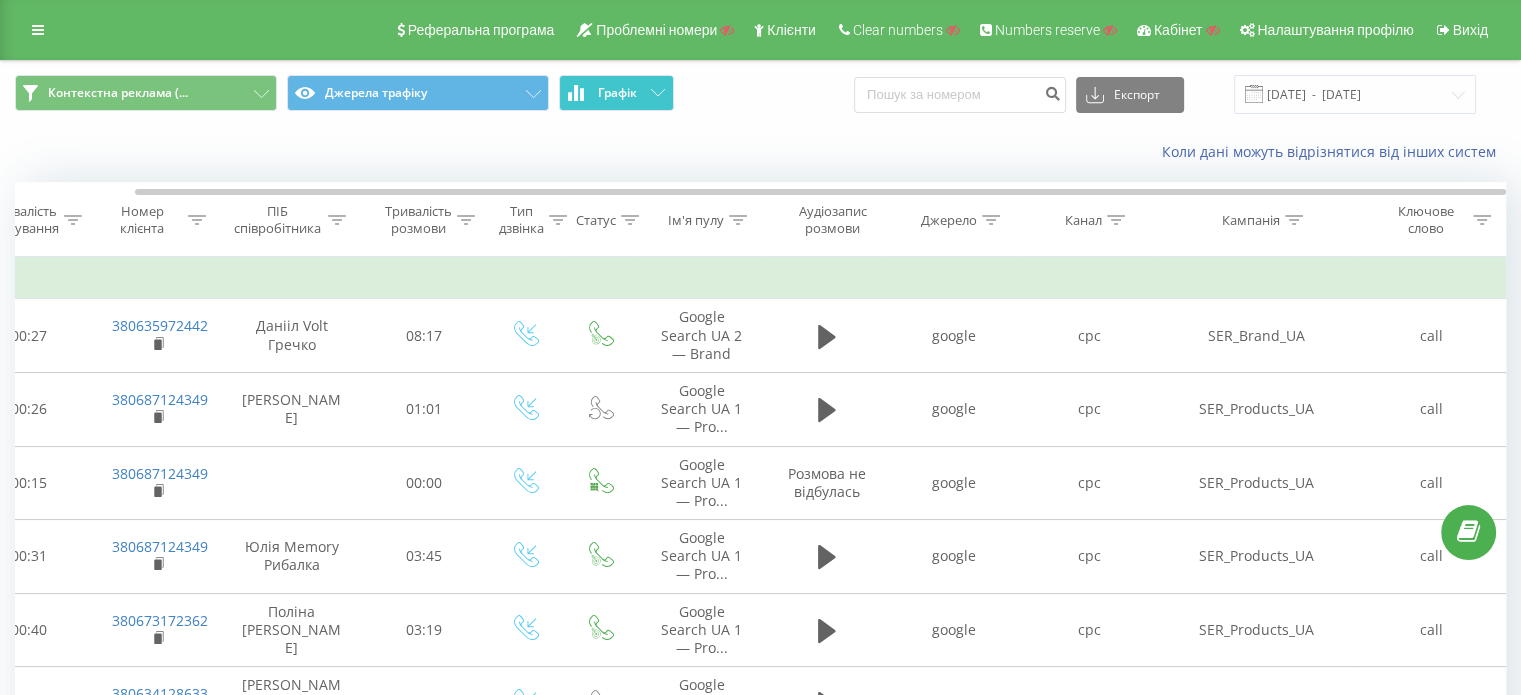 click on "Графік" at bounding box center (616, 93) 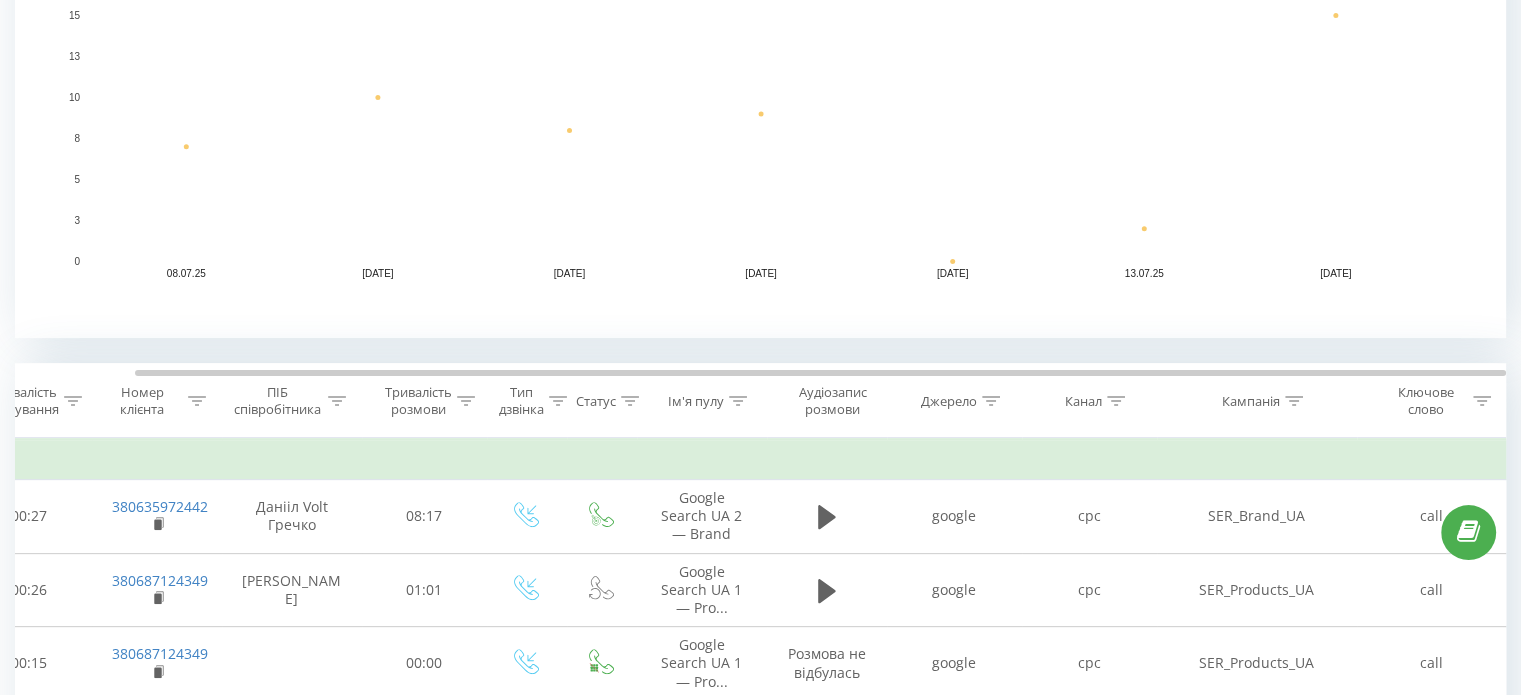 scroll, scrollTop: 600, scrollLeft: 0, axis: vertical 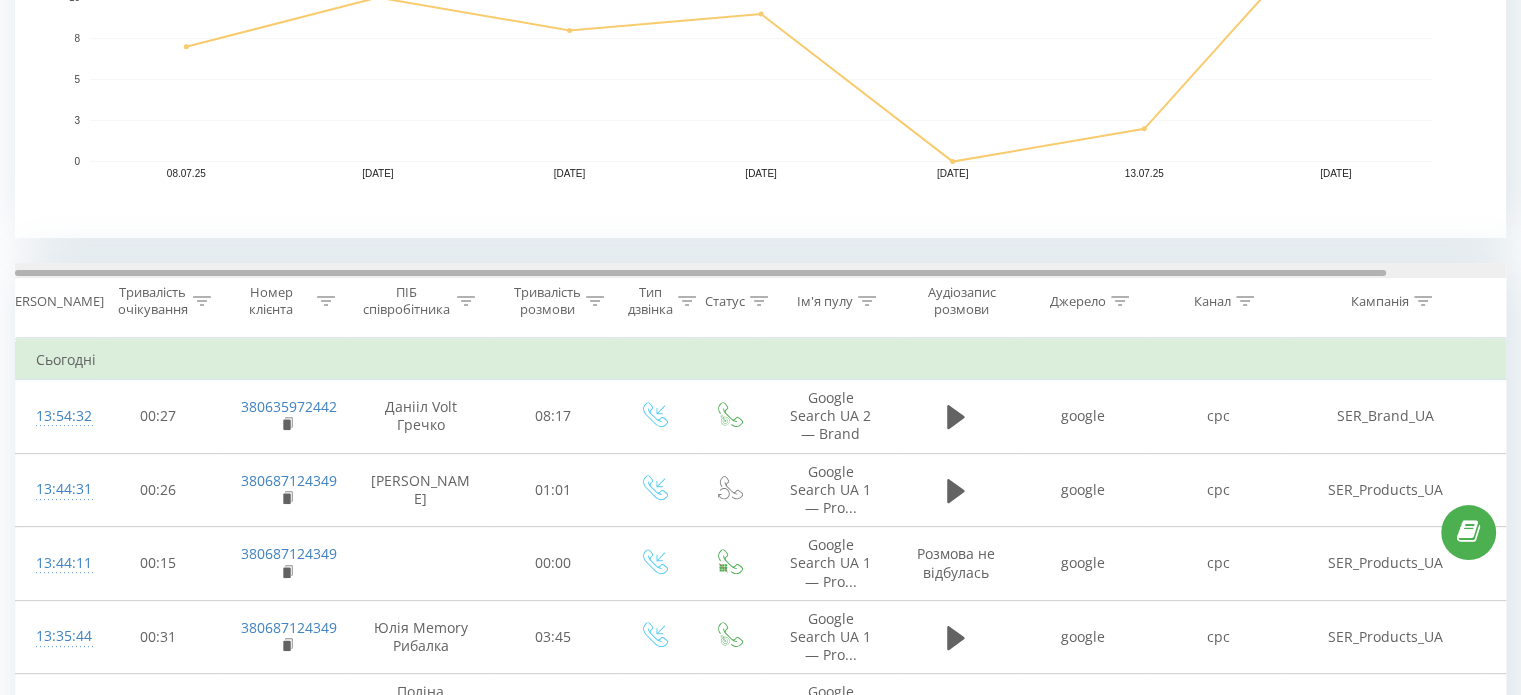 drag, startPoint x: 303, startPoint y: 271, endPoint x: 0, endPoint y: 211, distance: 308.88348 